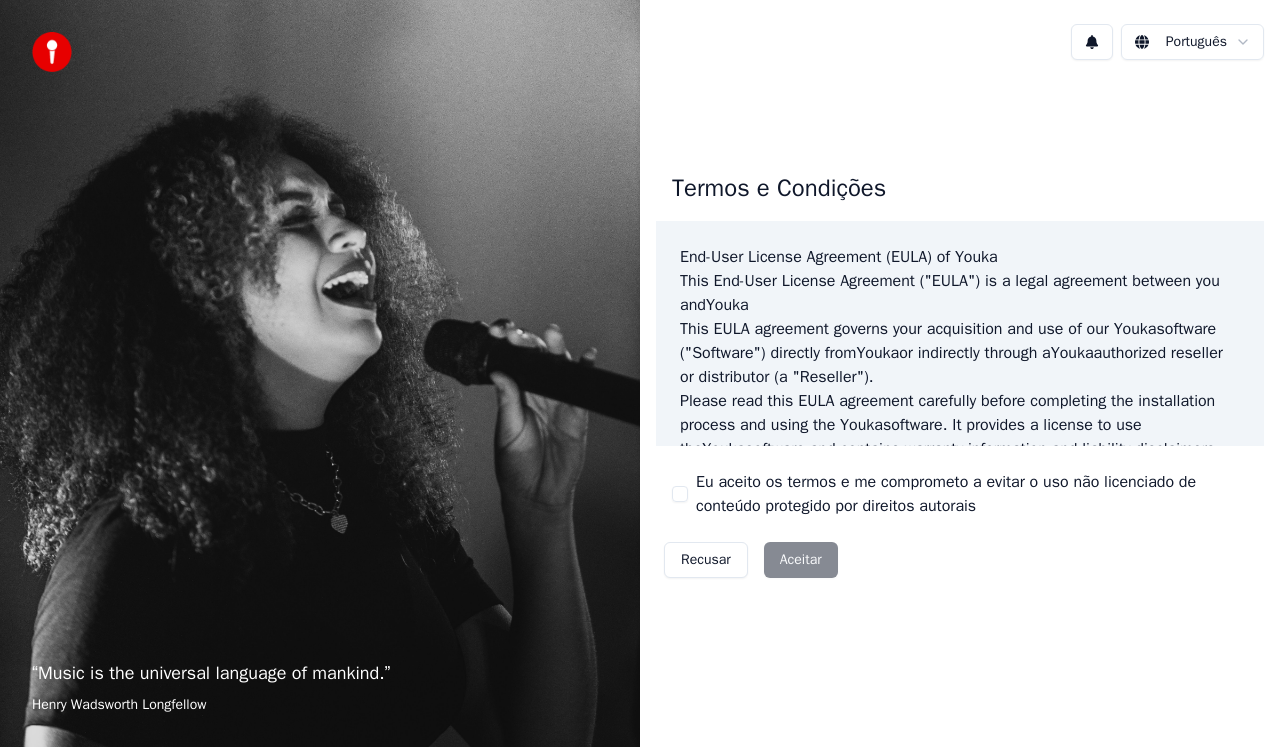 scroll, scrollTop: 0, scrollLeft: 0, axis: both 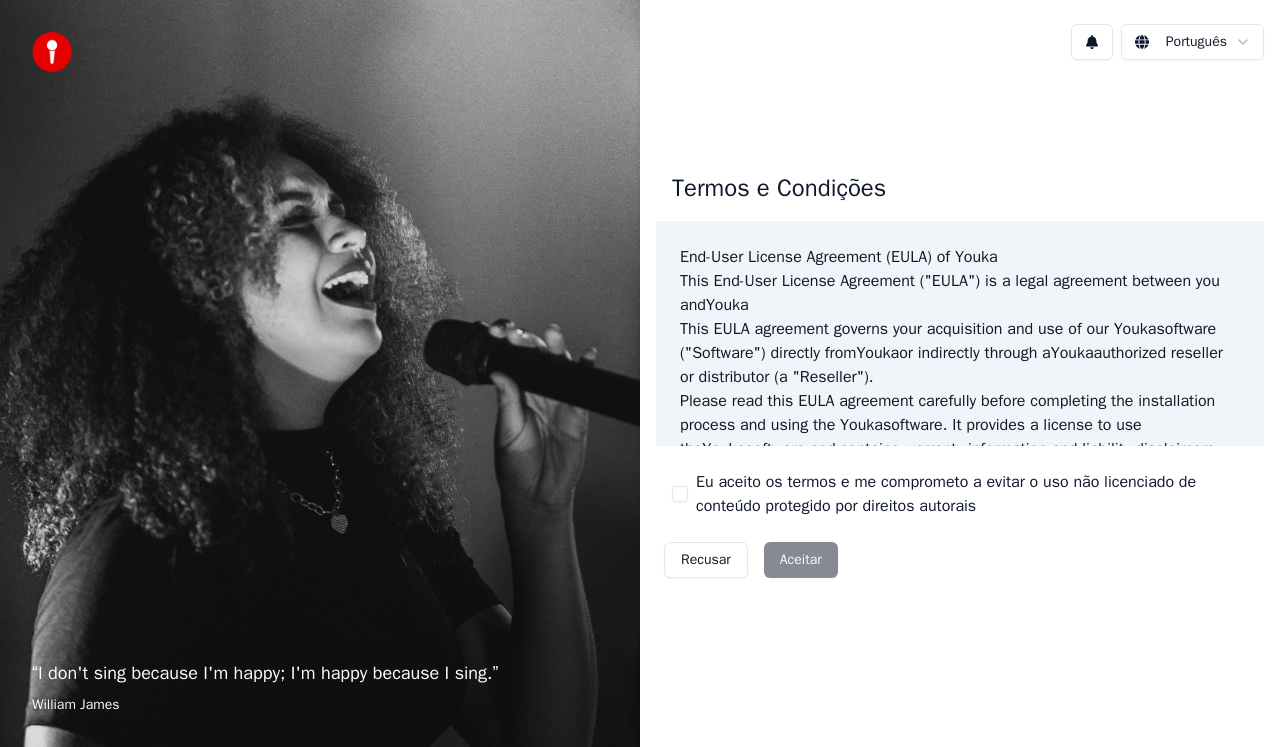 click on "Eu aceito os termos e me comprometo a evitar o uso não licenciado de conteúdo protegido por direitos autorais" at bounding box center (972, 494) 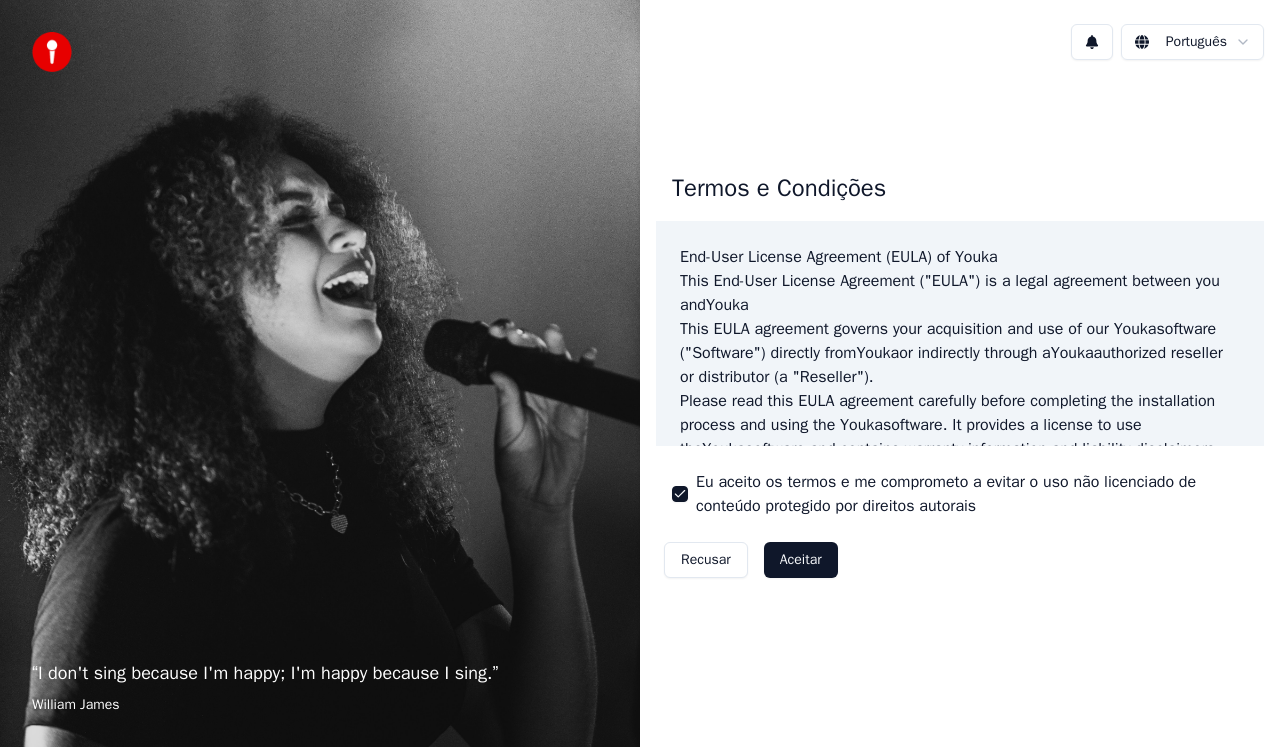 click on "Aceitar" at bounding box center (801, 560) 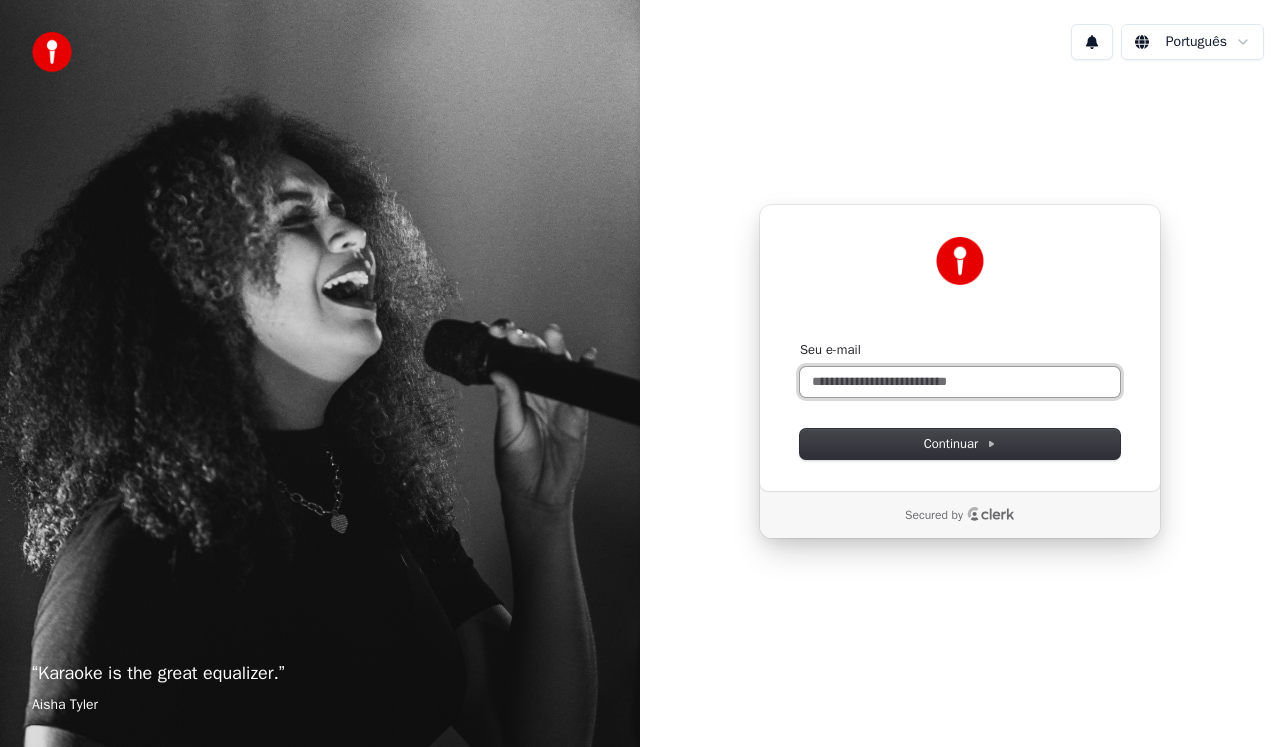 click on "Seu e-mail" at bounding box center [960, 382] 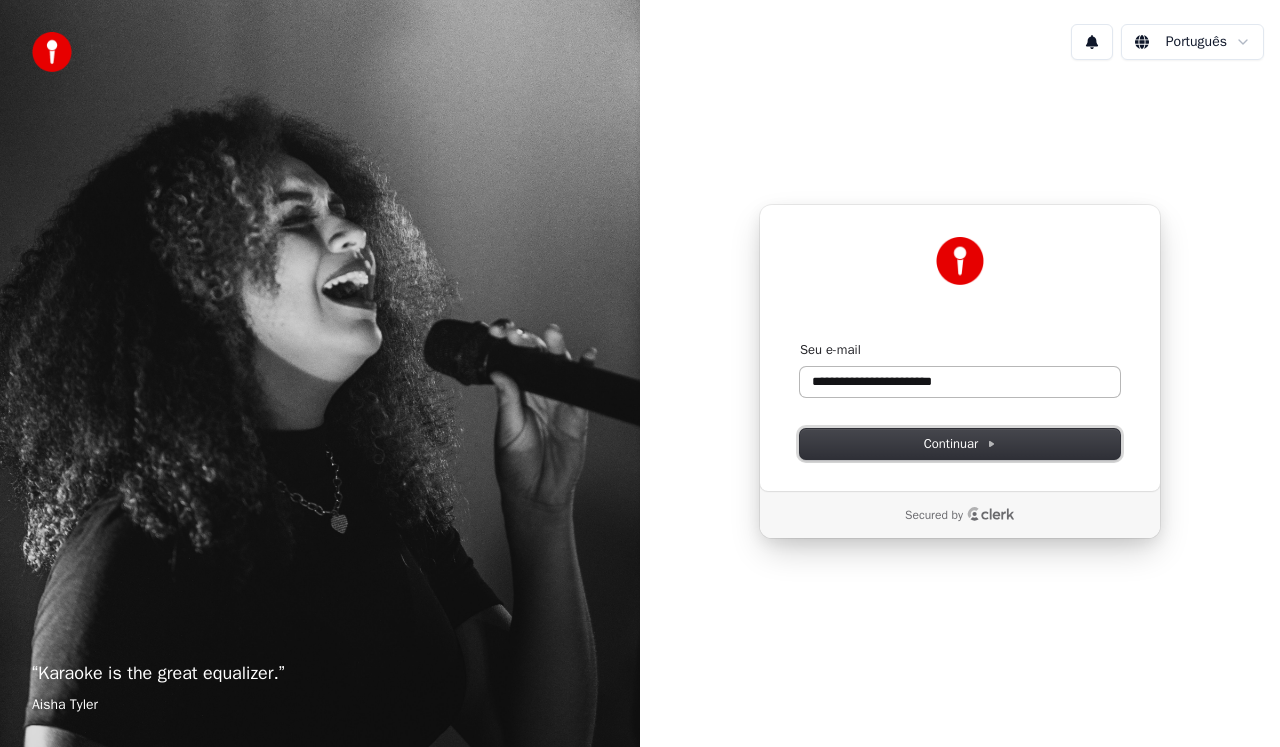 type on "**********" 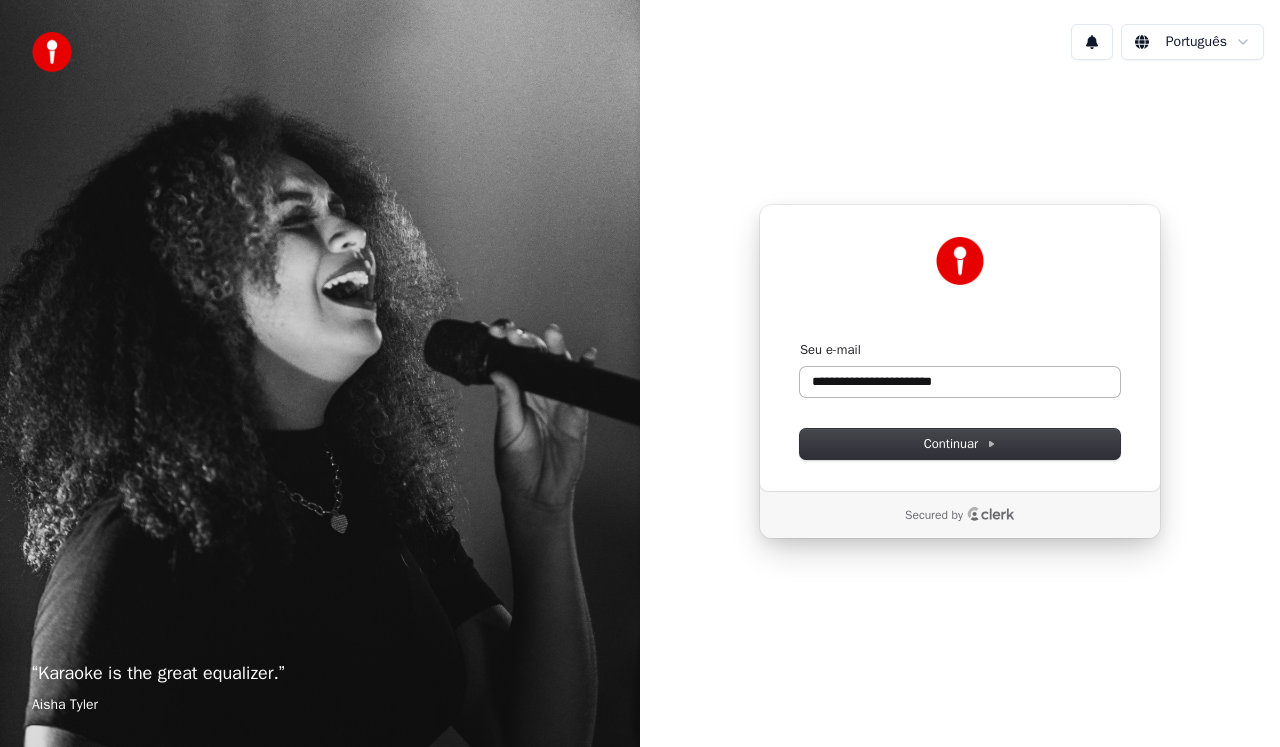 type on "**********" 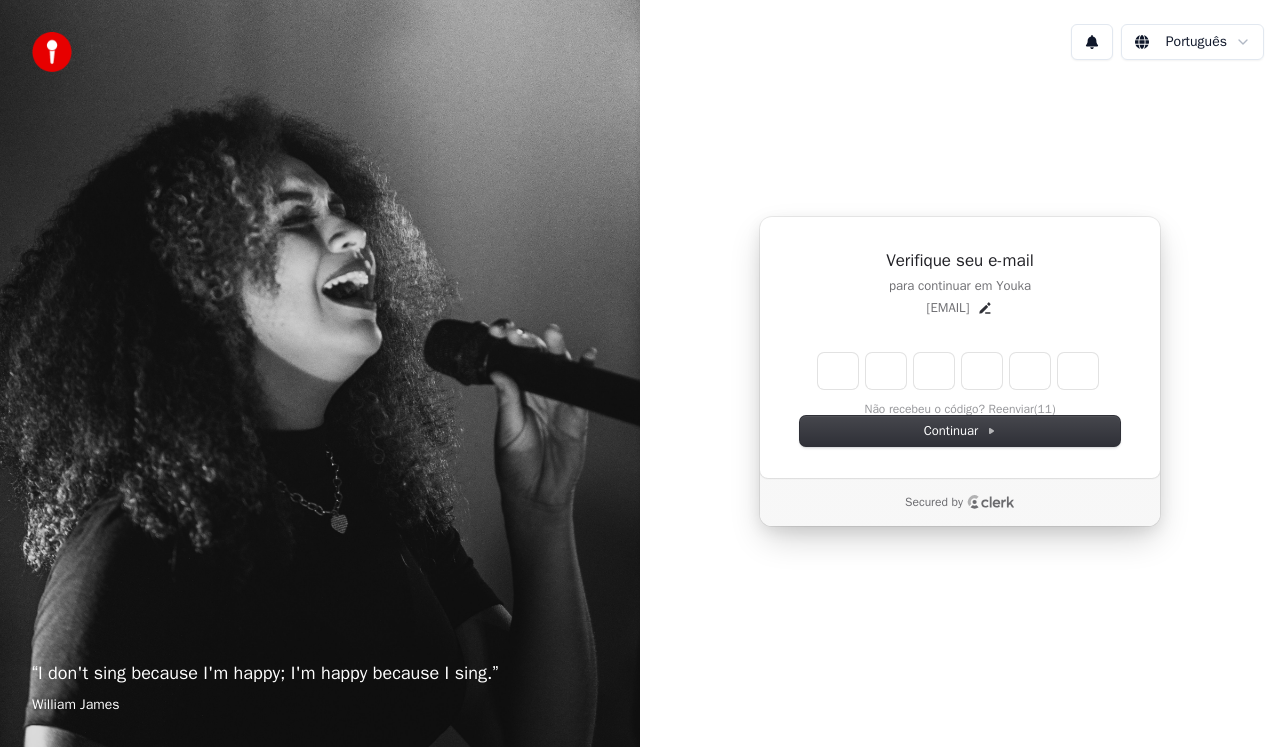 type on "******" 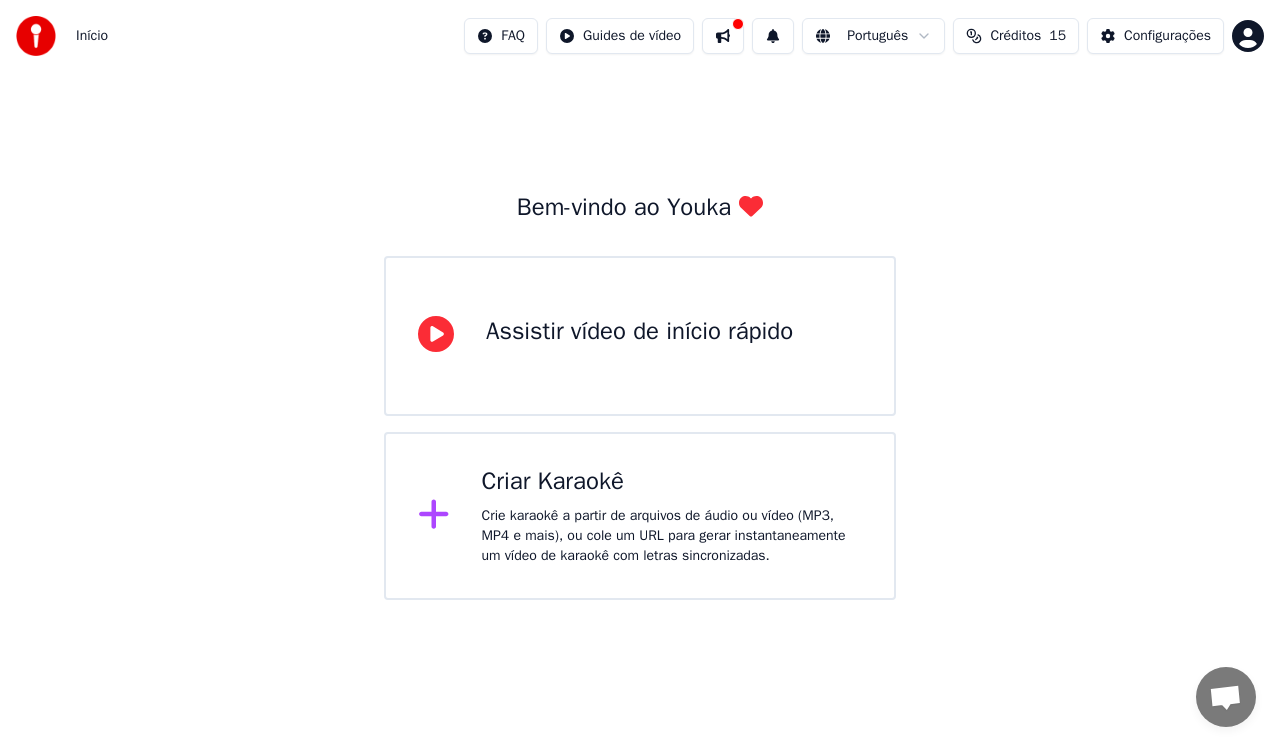 click on "Assistir vídeo de início rápido" at bounding box center (639, 332) 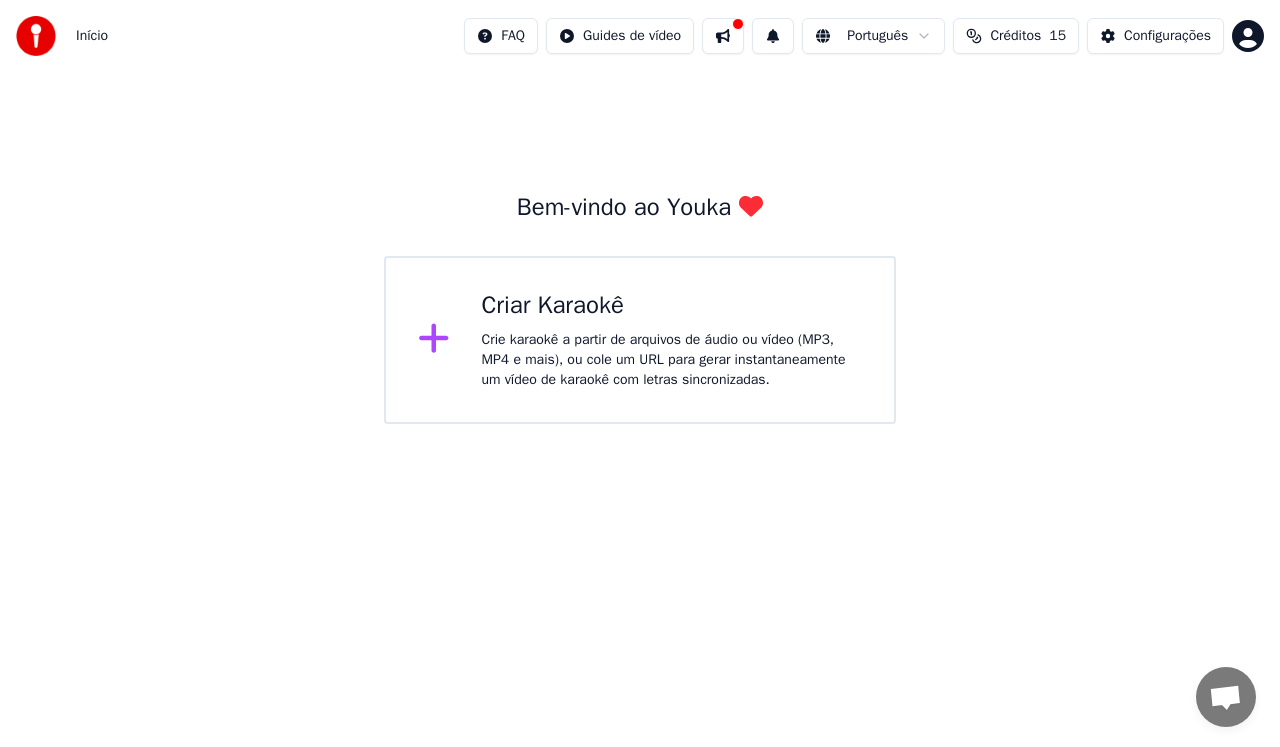 click on "Criar Karaokê Crie karaokê a partir de arquivos de áudio ou vídeo (MP3, MP4 e mais), ou cole um URL para gerar instantaneamente um vídeo de karaokê com letras sincronizadas." at bounding box center [640, 340] 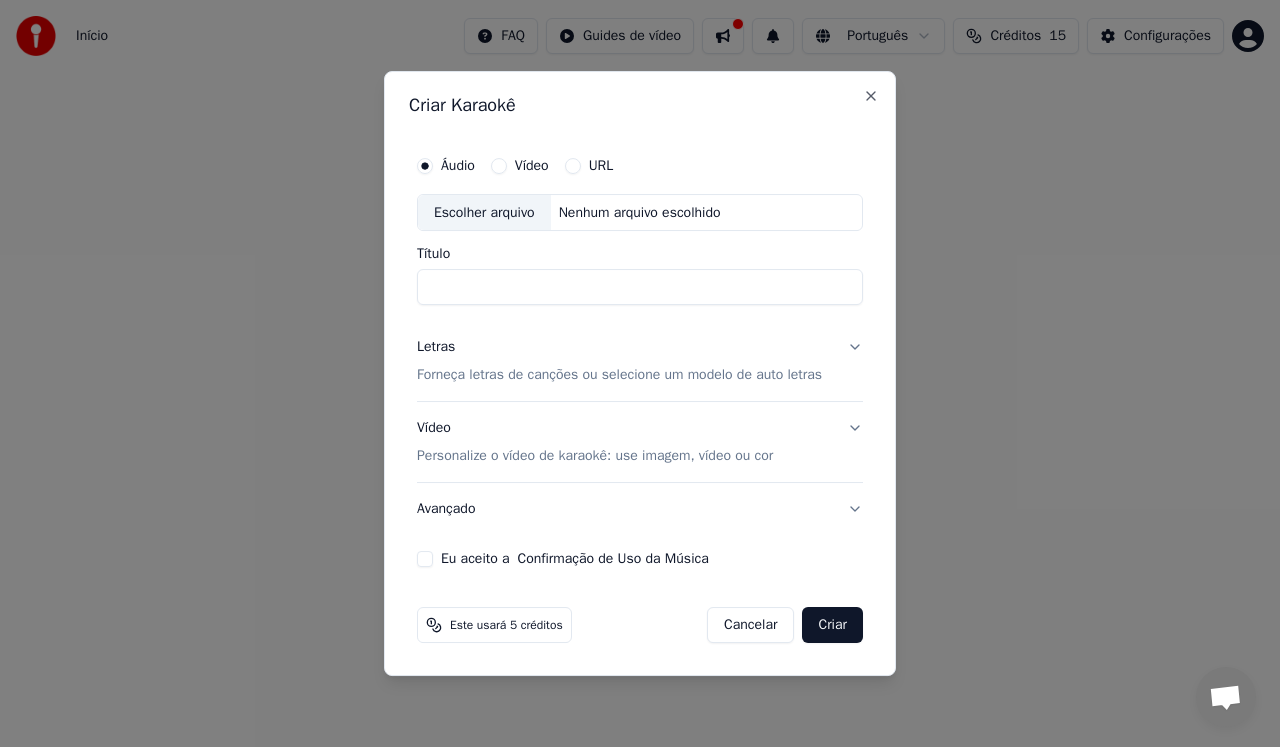click on "URL" at bounding box center (573, 166) 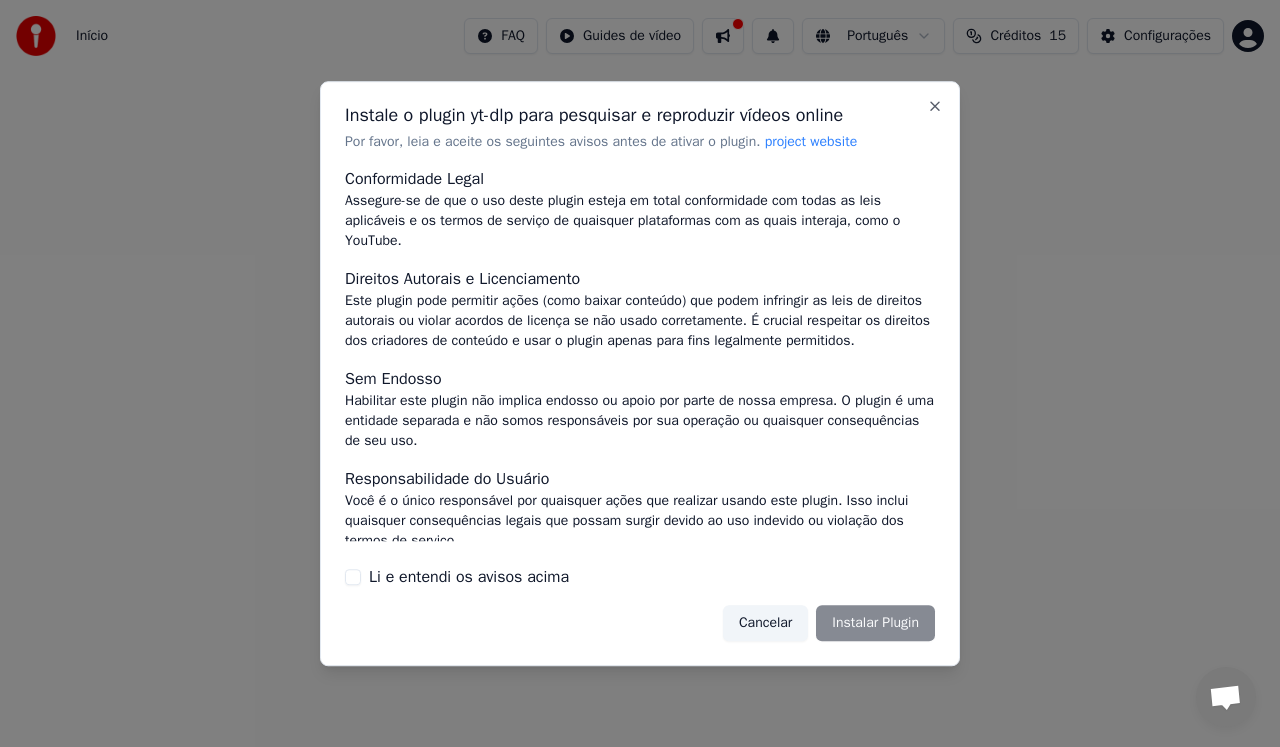 click on "Li e entendi os avisos acima" at bounding box center [469, 577] 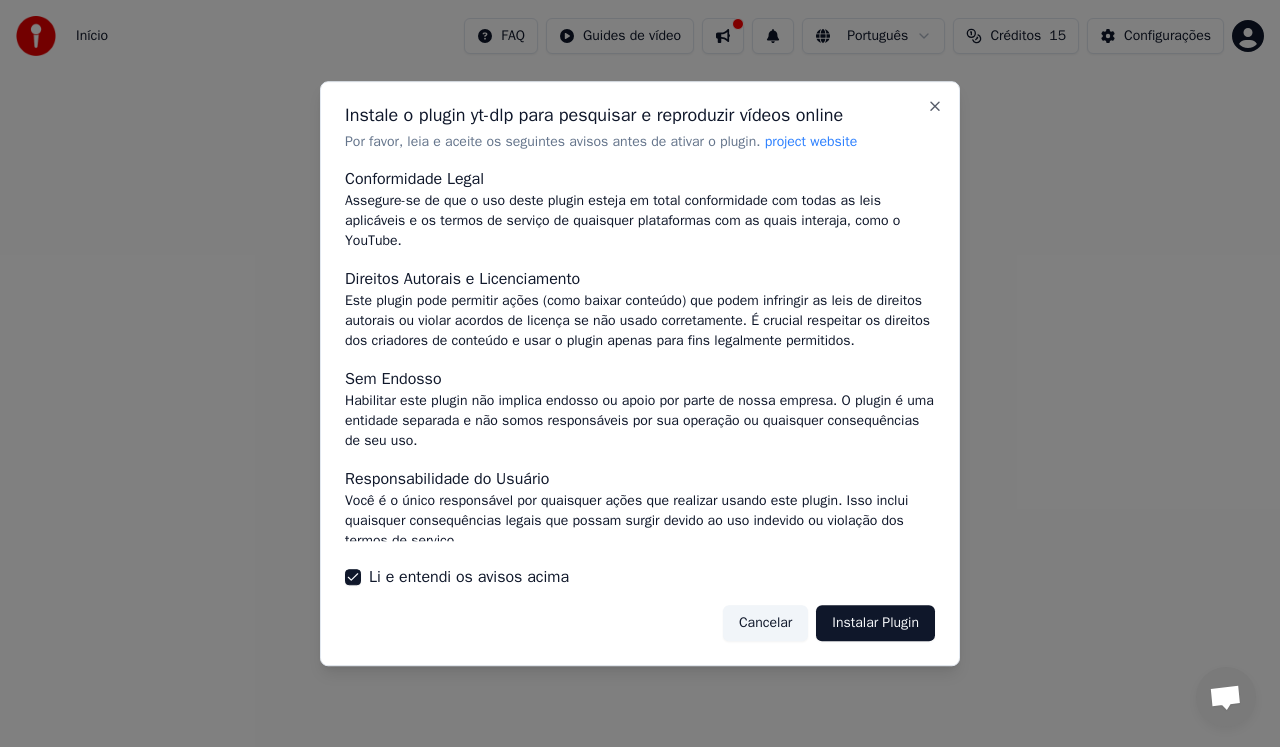 click on "Instalar Plugin" at bounding box center (875, 623) 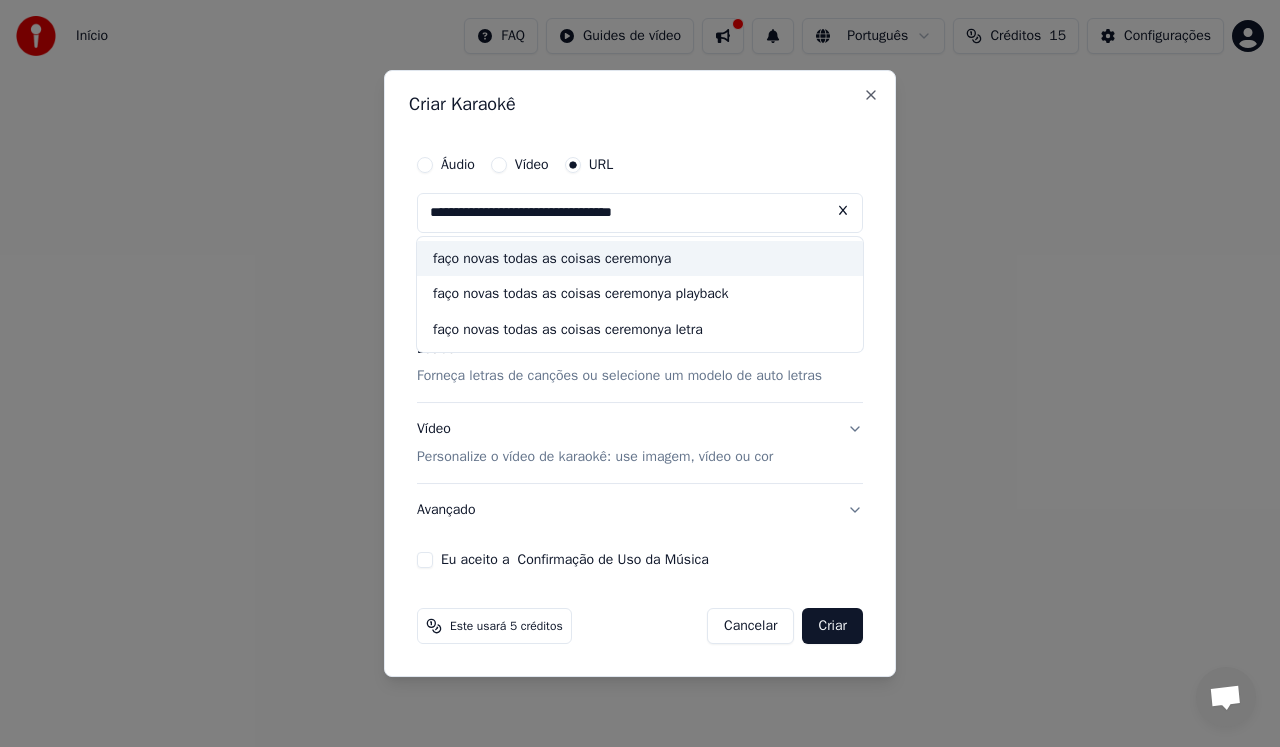 click on "faço novas todas as coisas ceremonya" at bounding box center (640, 259) 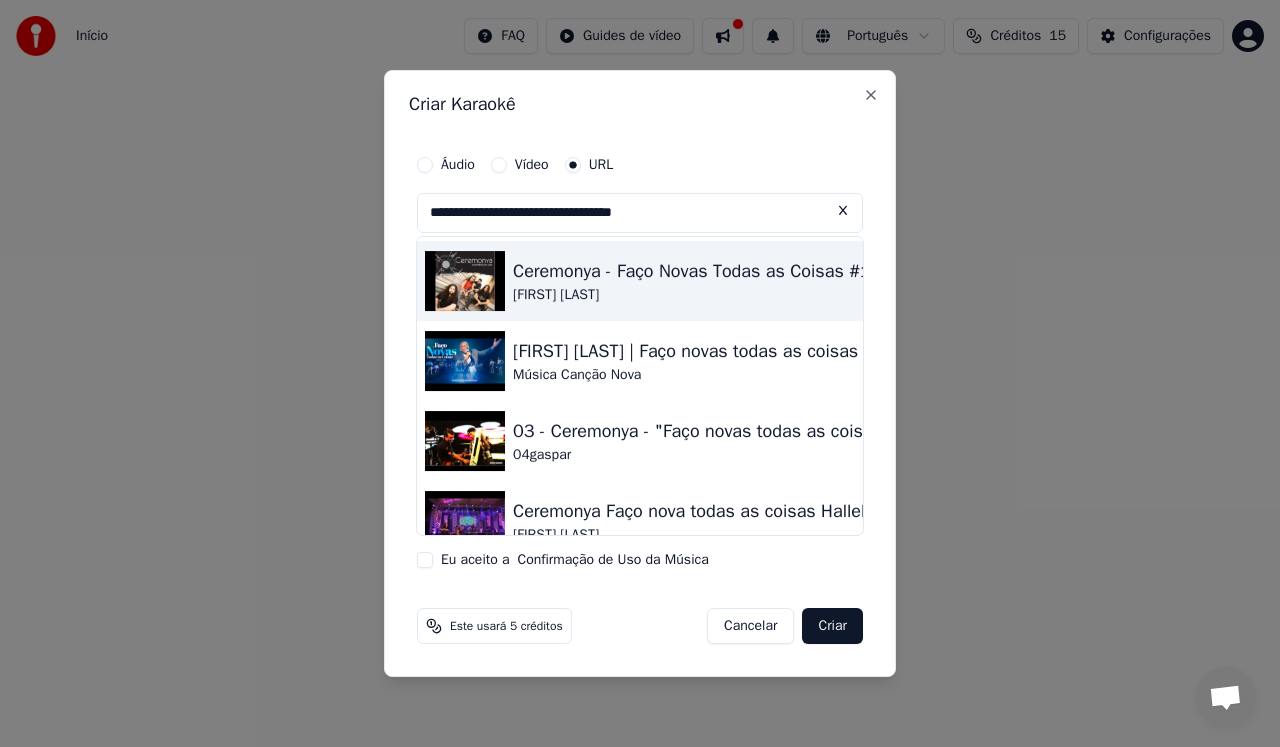 click on "Ceremonya - Faço Novas Todas as Coisas #1" at bounding box center (692, 271) 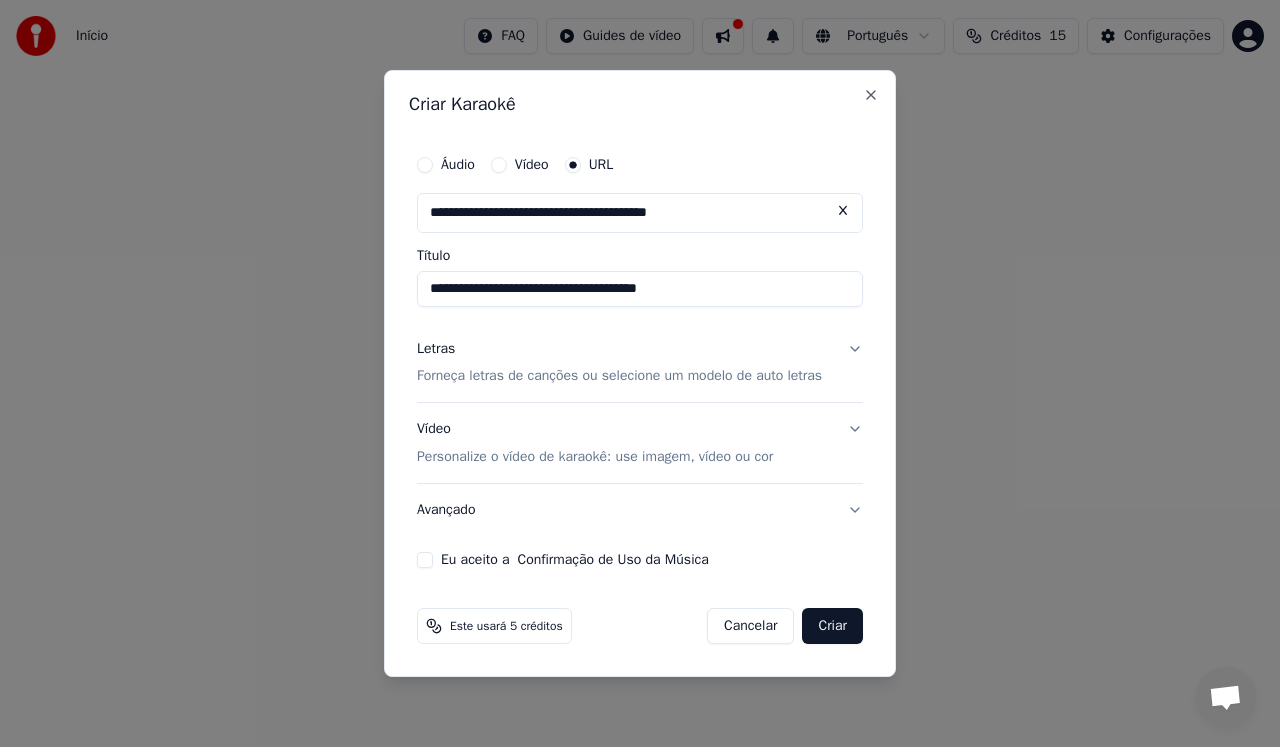 click on "**********" at bounding box center (640, 289) 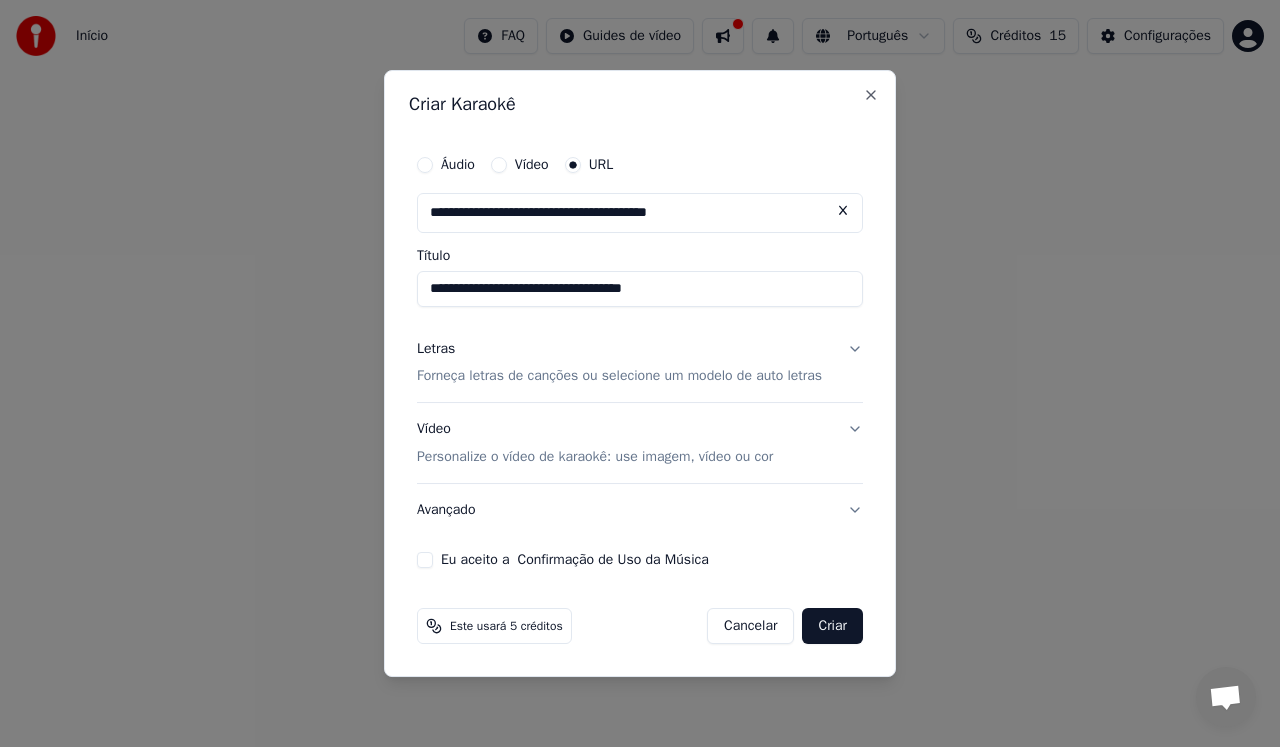 type on "**********" 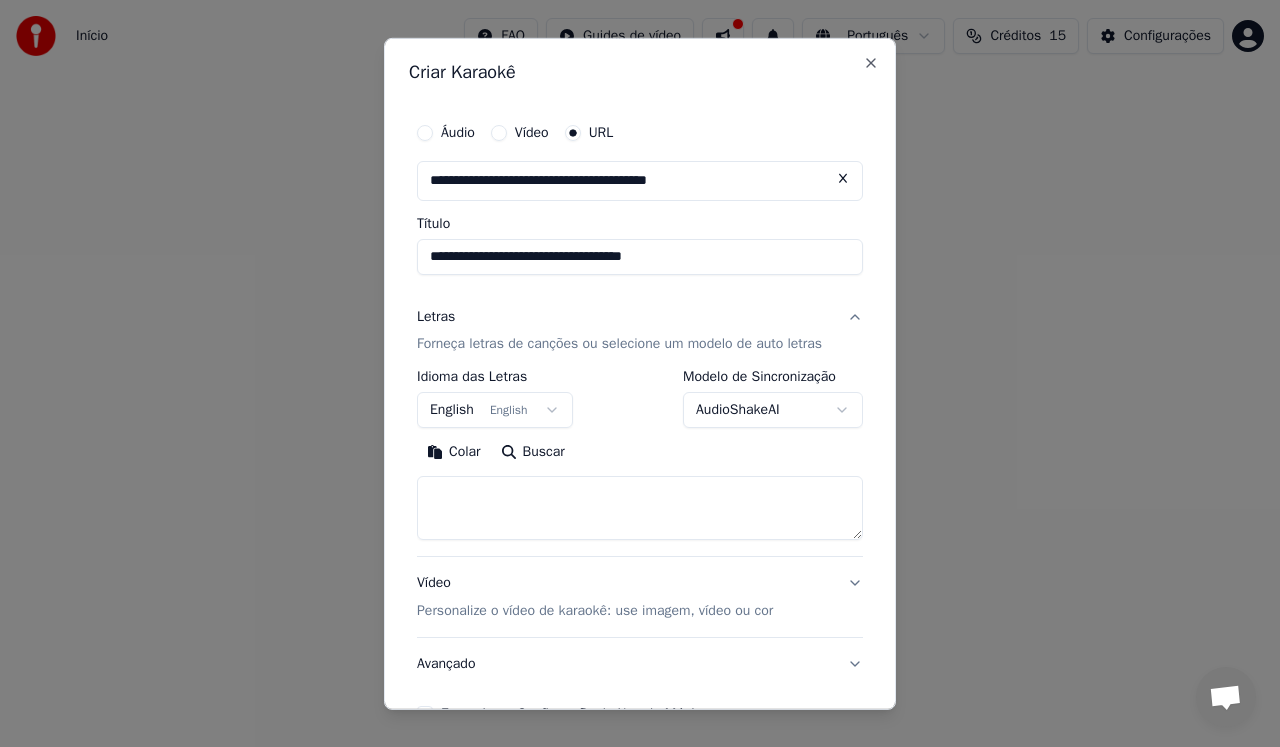 click on "English English" at bounding box center [495, 410] 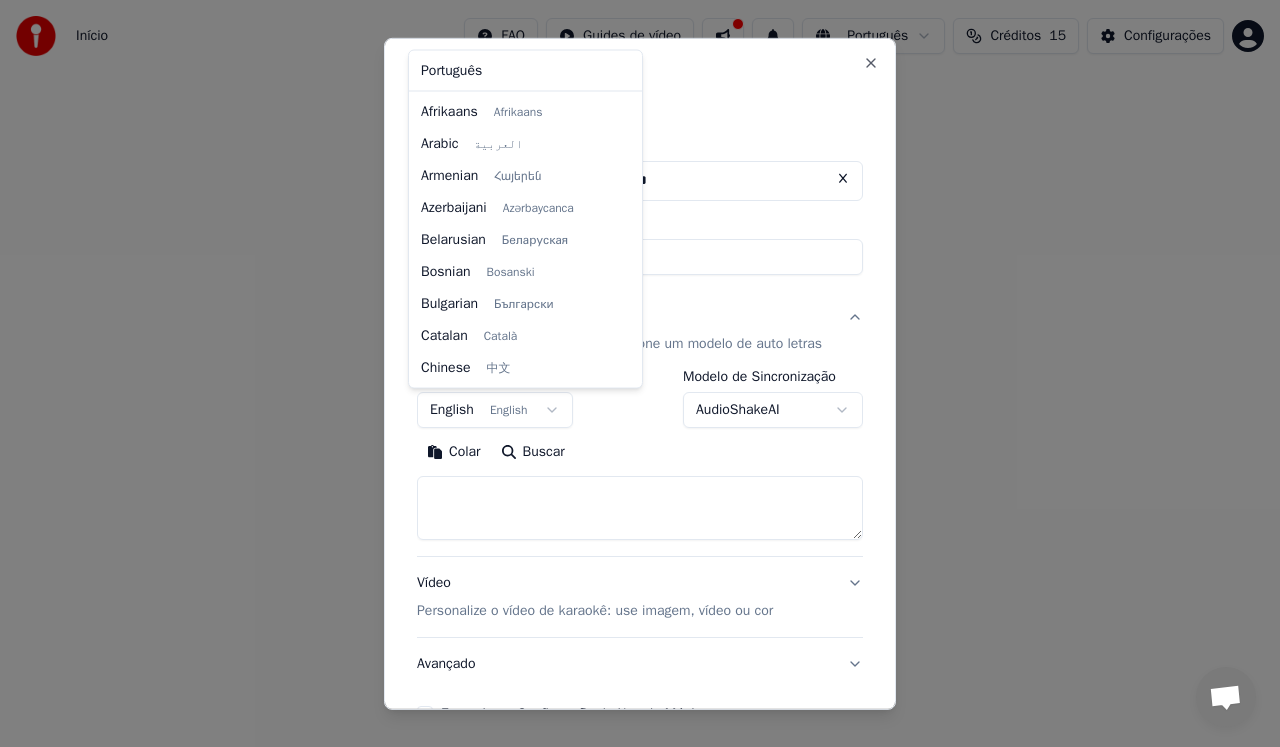 scroll, scrollTop: 160, scrollLeft: 0, axis: vertical 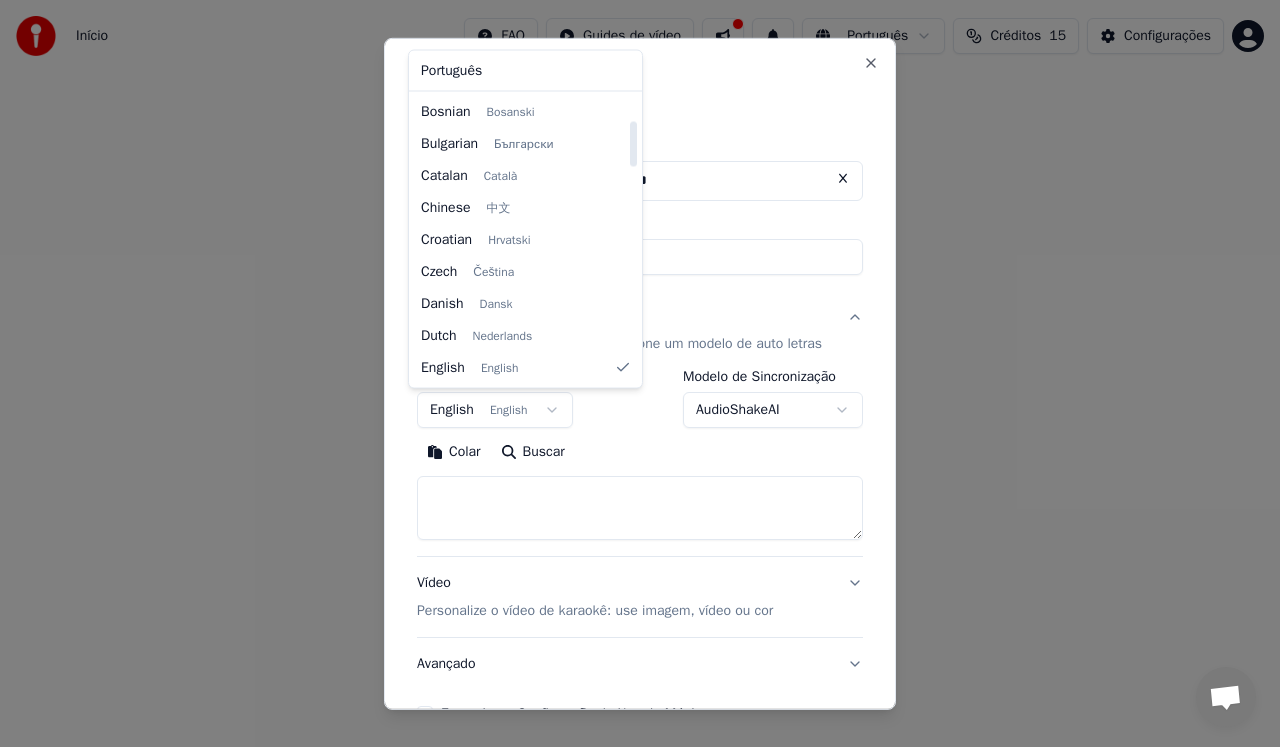 select on "**" 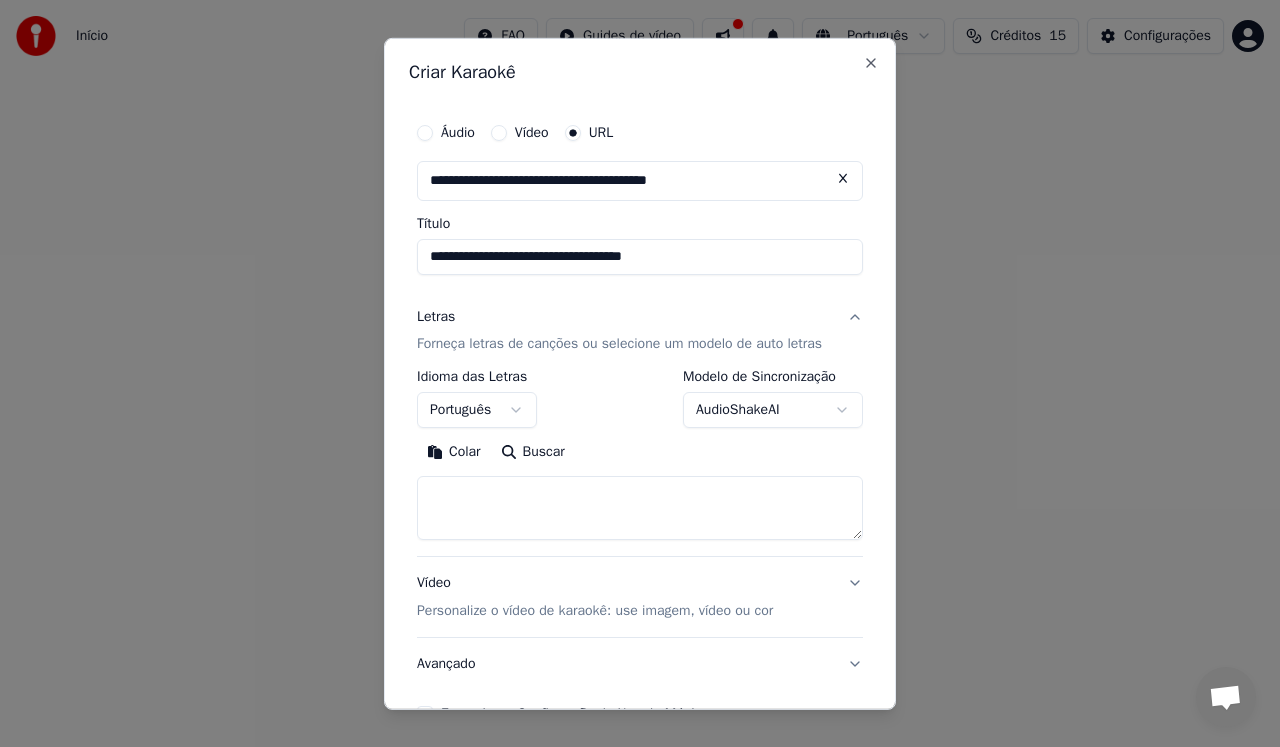 click on "Buscar" at bounding box center (533, 452) 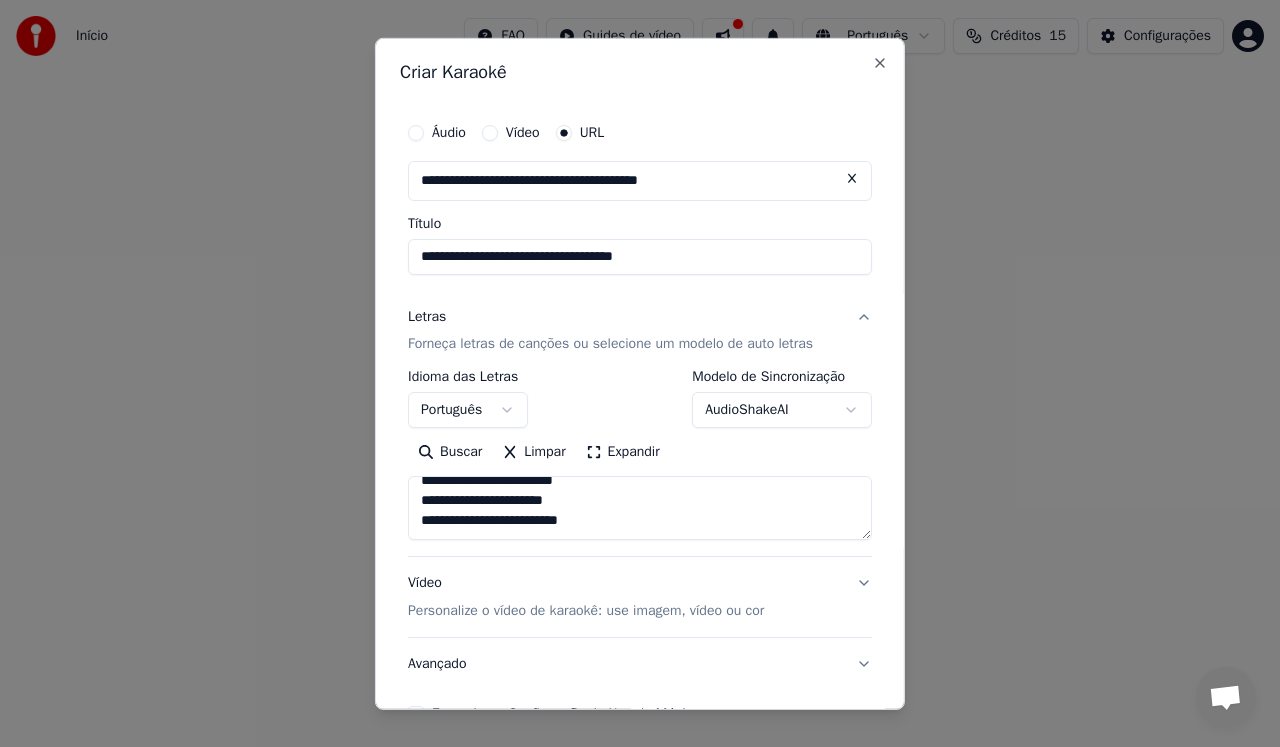 scroll, scrollTop: 64, scrollLeft: 0, axis: vertical 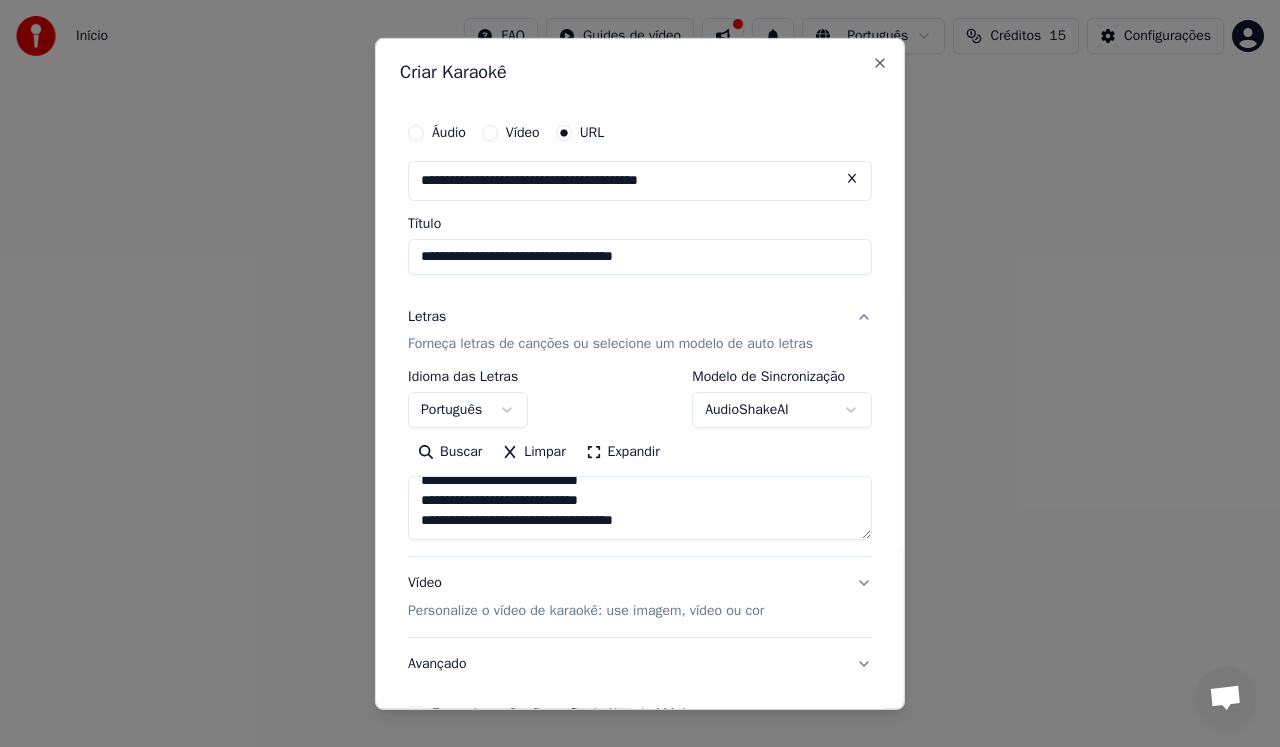 paste on "**********" 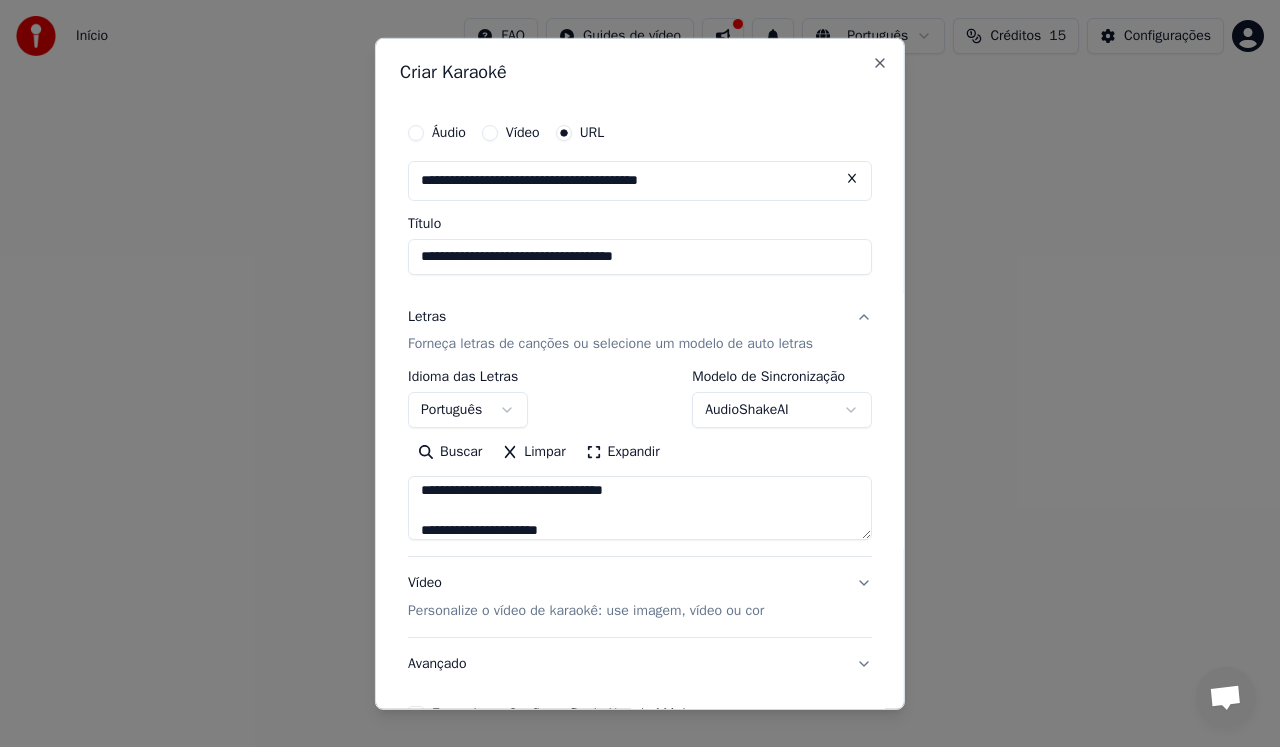 scroll, scrollTop: 424, scrollLeft: 0, axis: vertical 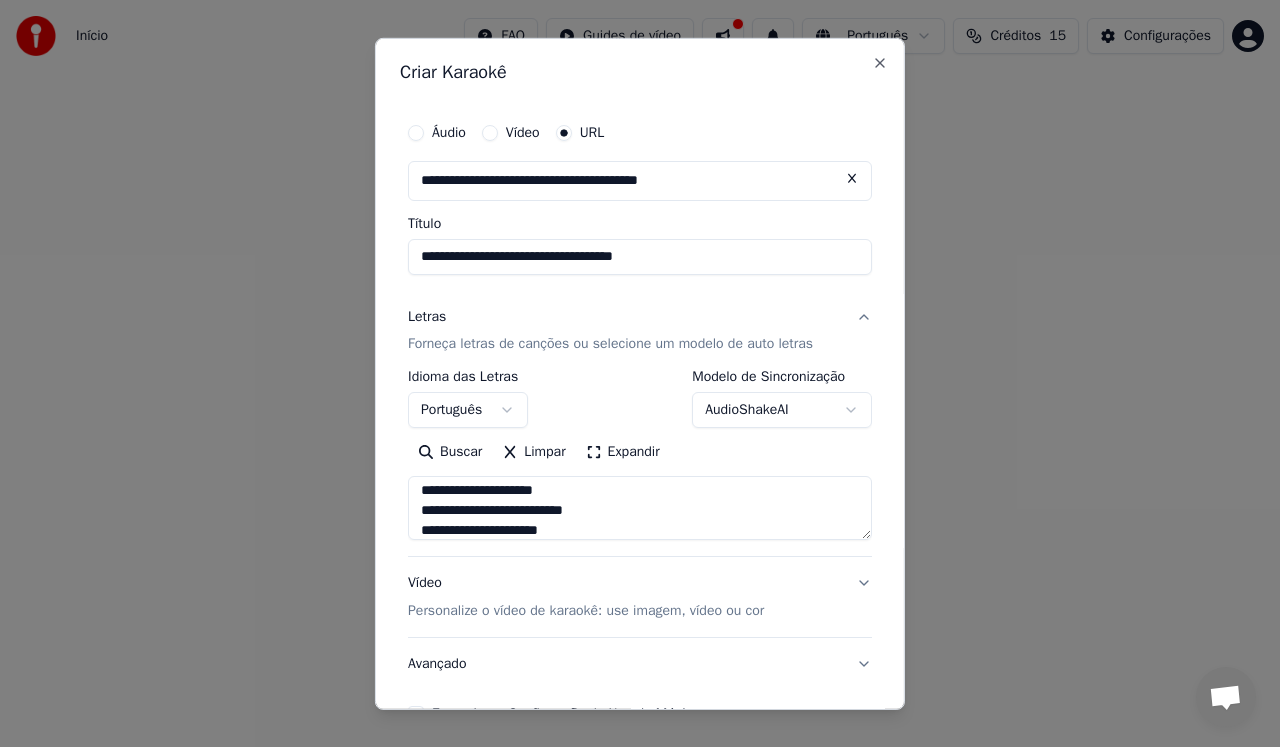paste on "**********" 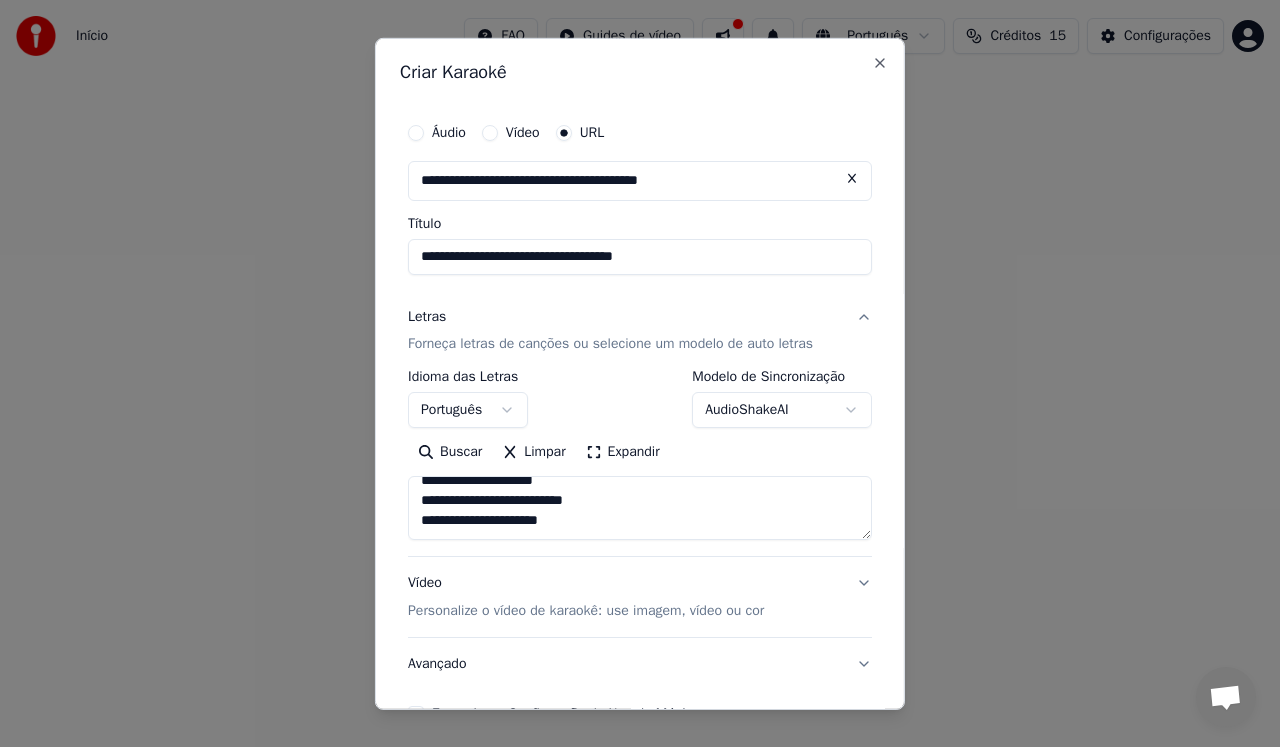 scroll, scrollTop: 564, scrollLeft: 0, axis: vertical 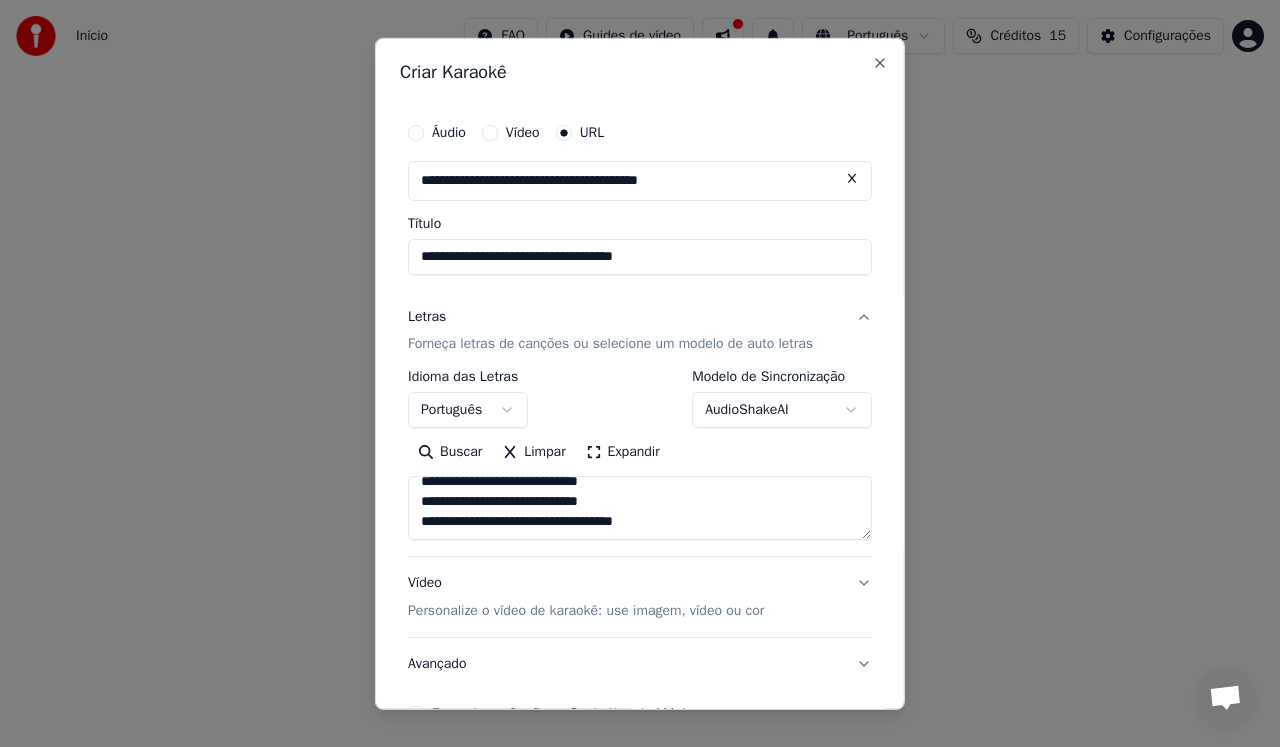 paste on "**********" 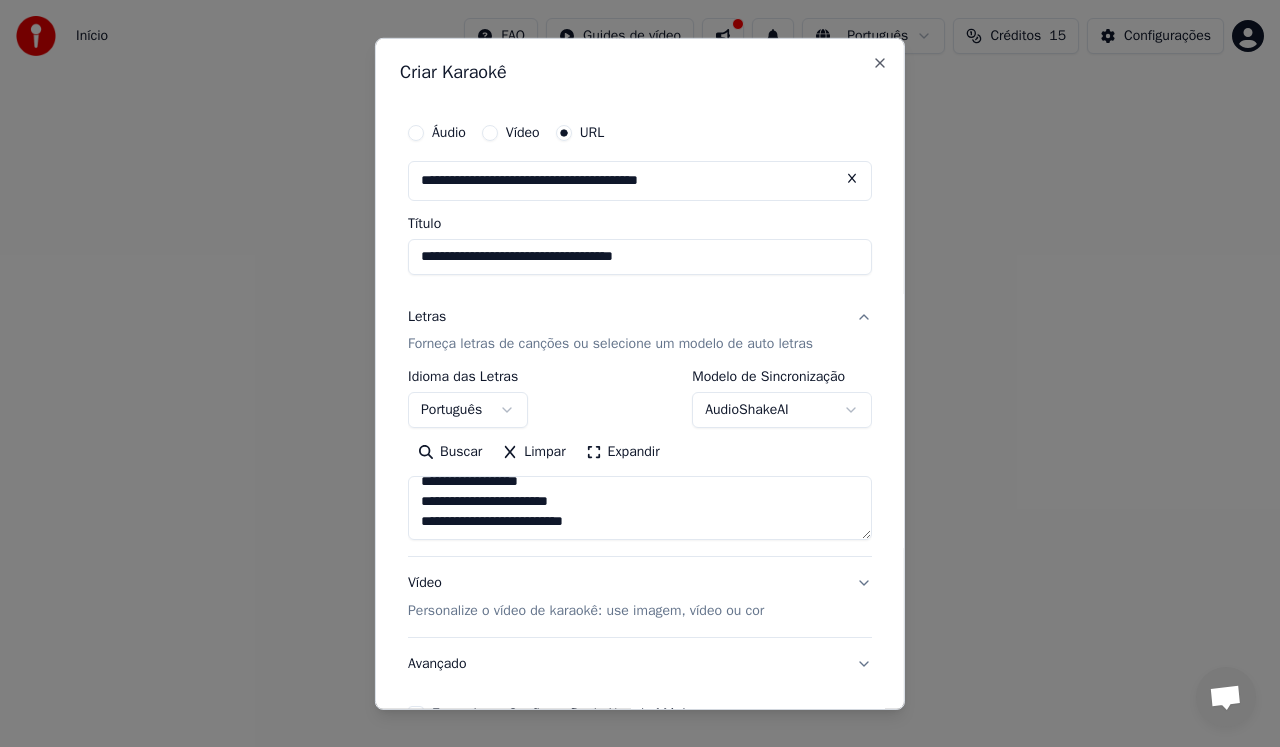 scroll, scrollTop: 863, scrollLeft: 0, axis: vertical 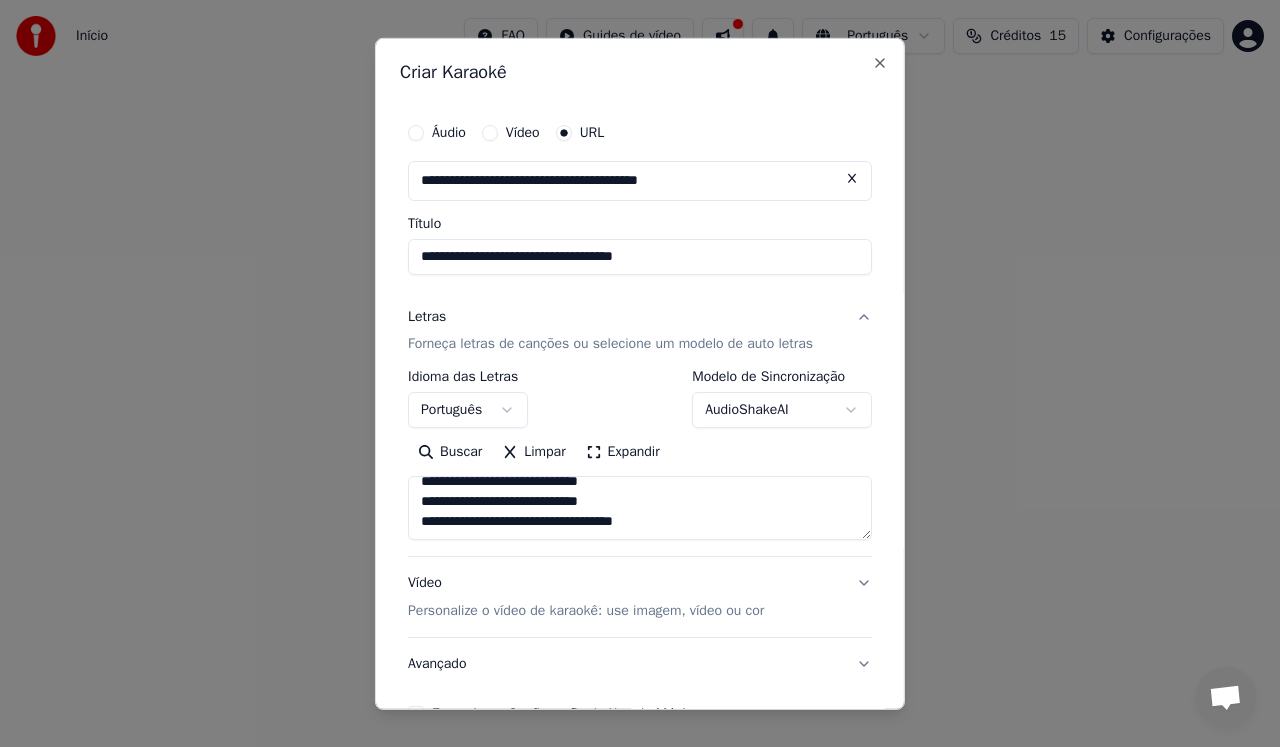 paste on "**********" 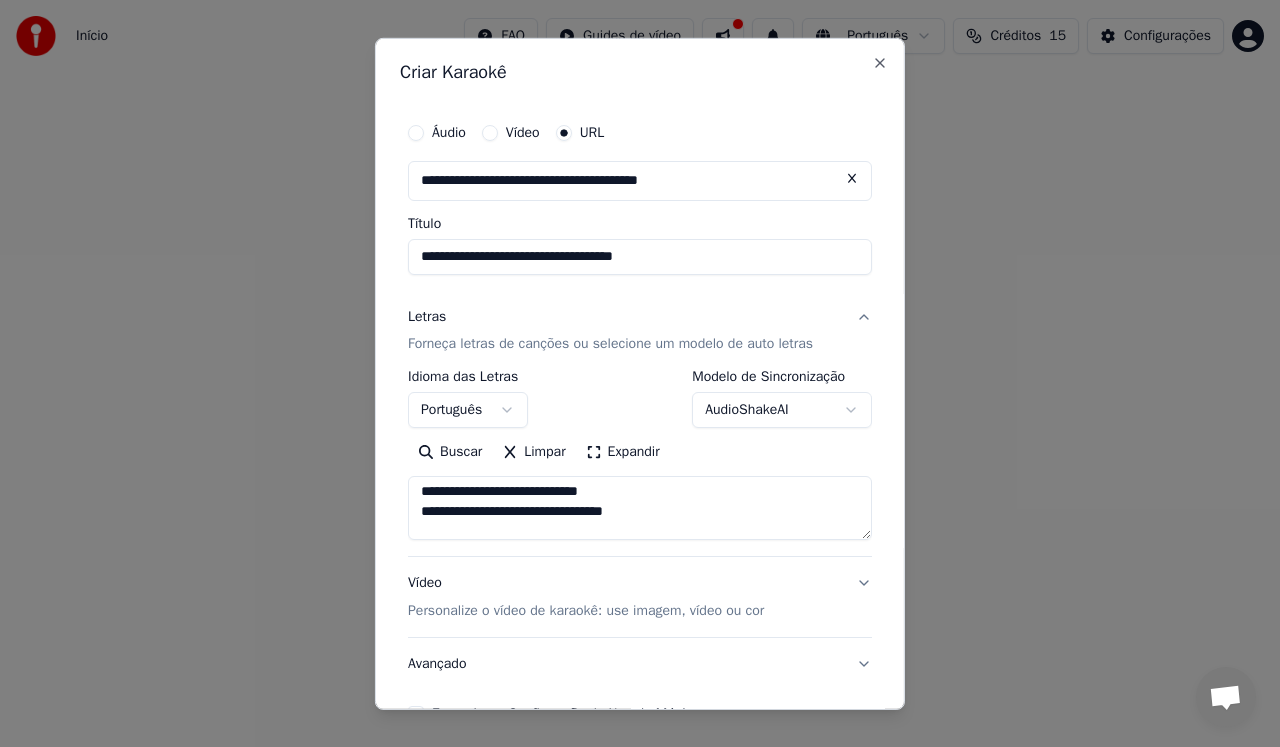 scroll, scrollTop: 1023, scrollLeft: 0, axis: vertical 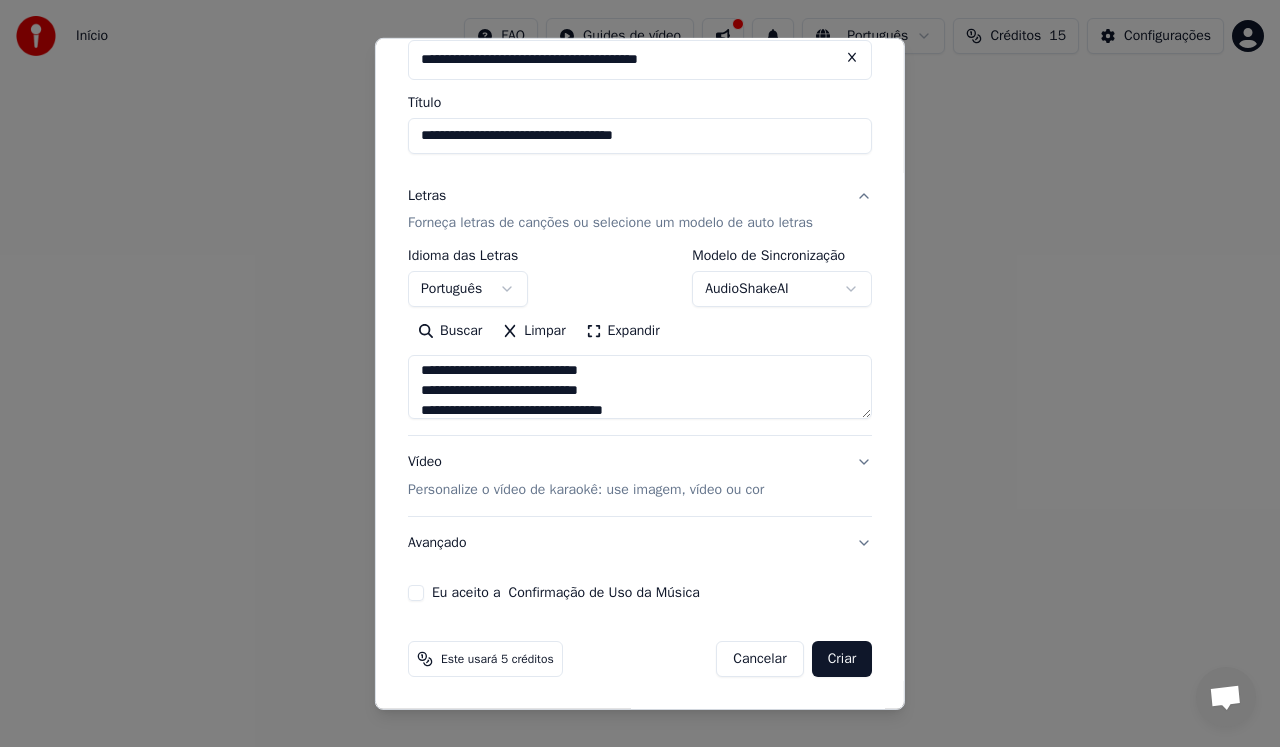 click on "Eu aceito a   Confirmação de Uso da Música" at bounding box center [416, 593] 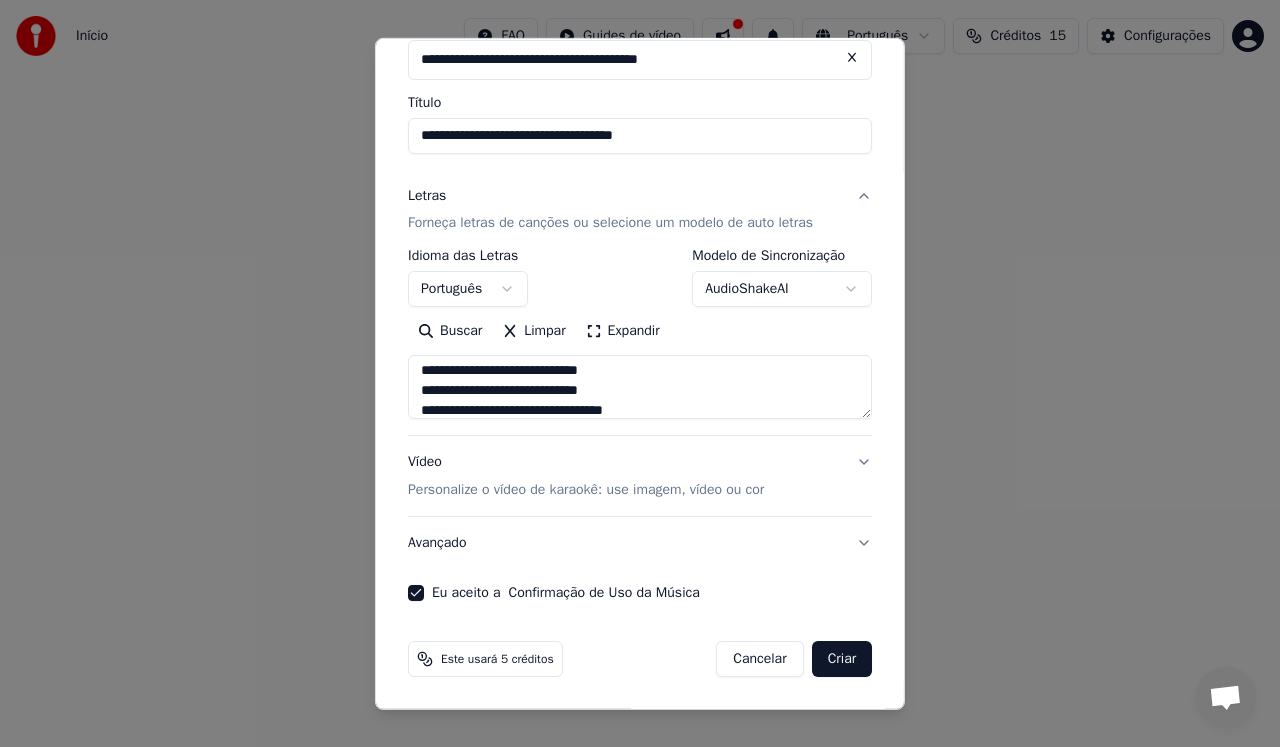 click on "Criar" at bounding box center (842, 659) 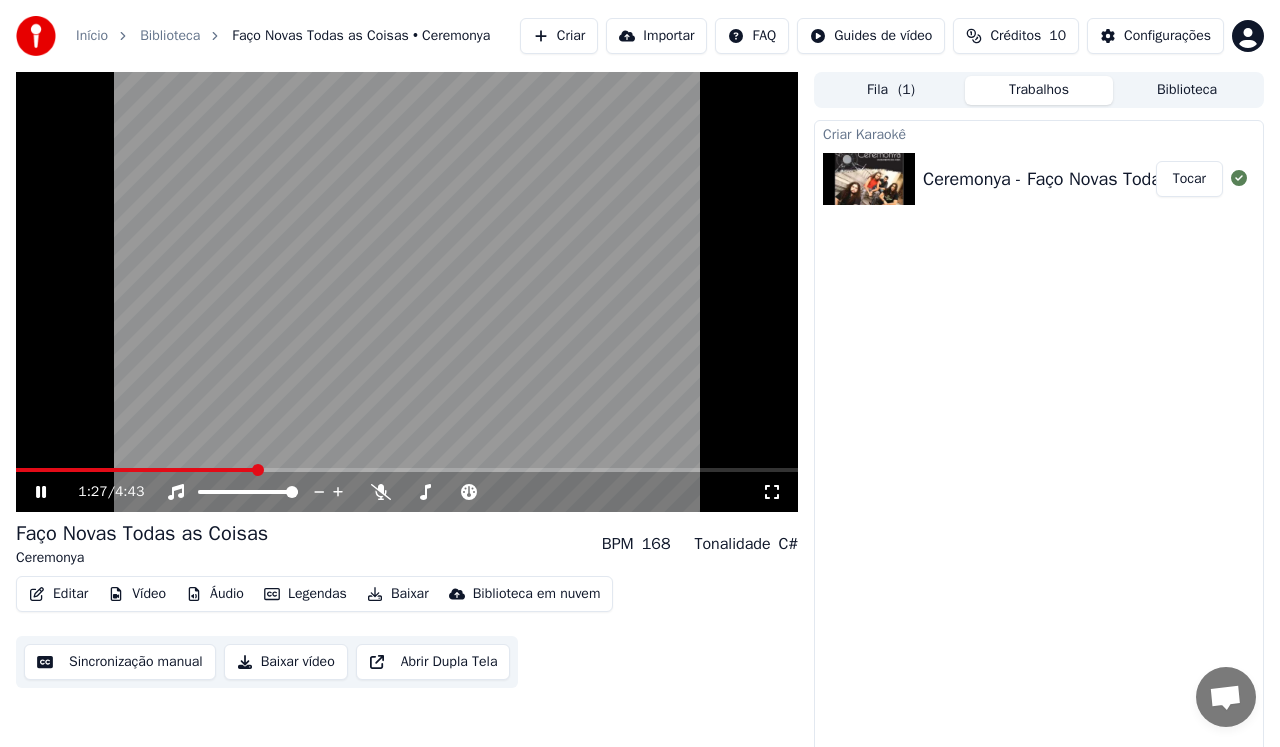 click 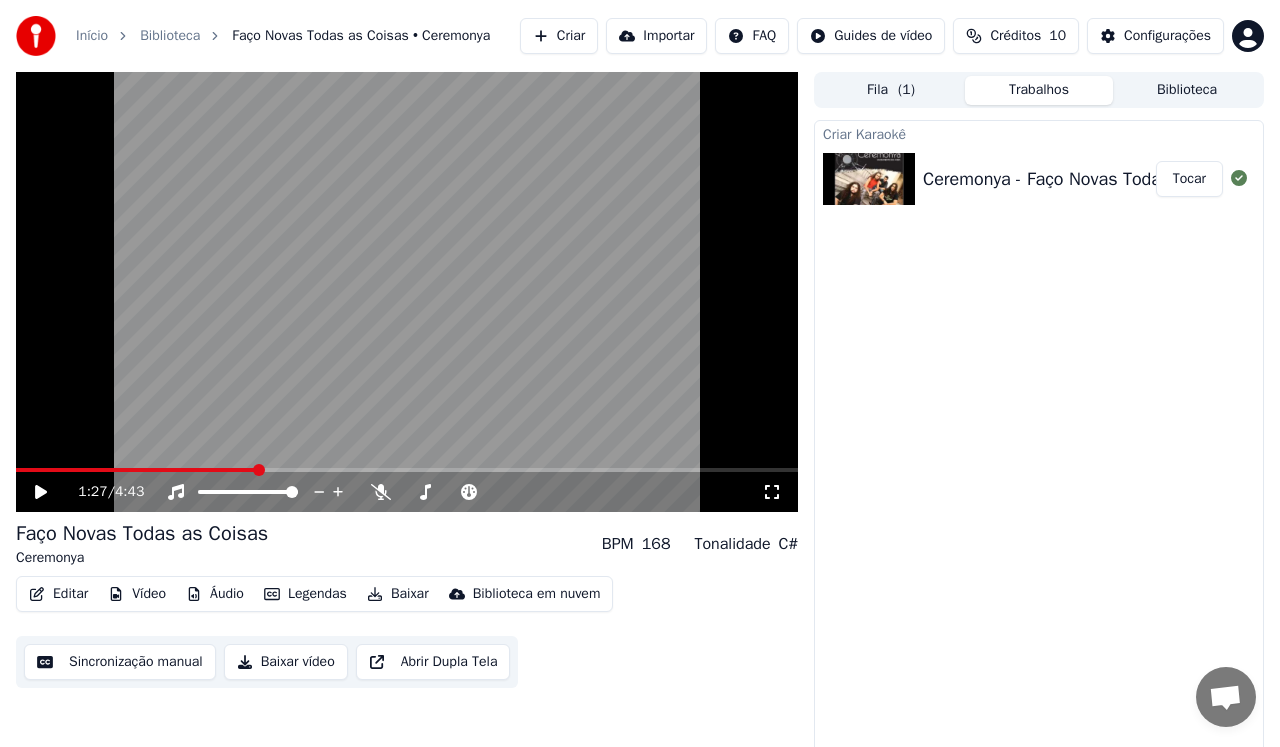click on "Criar" at bounding box center [559, 36] 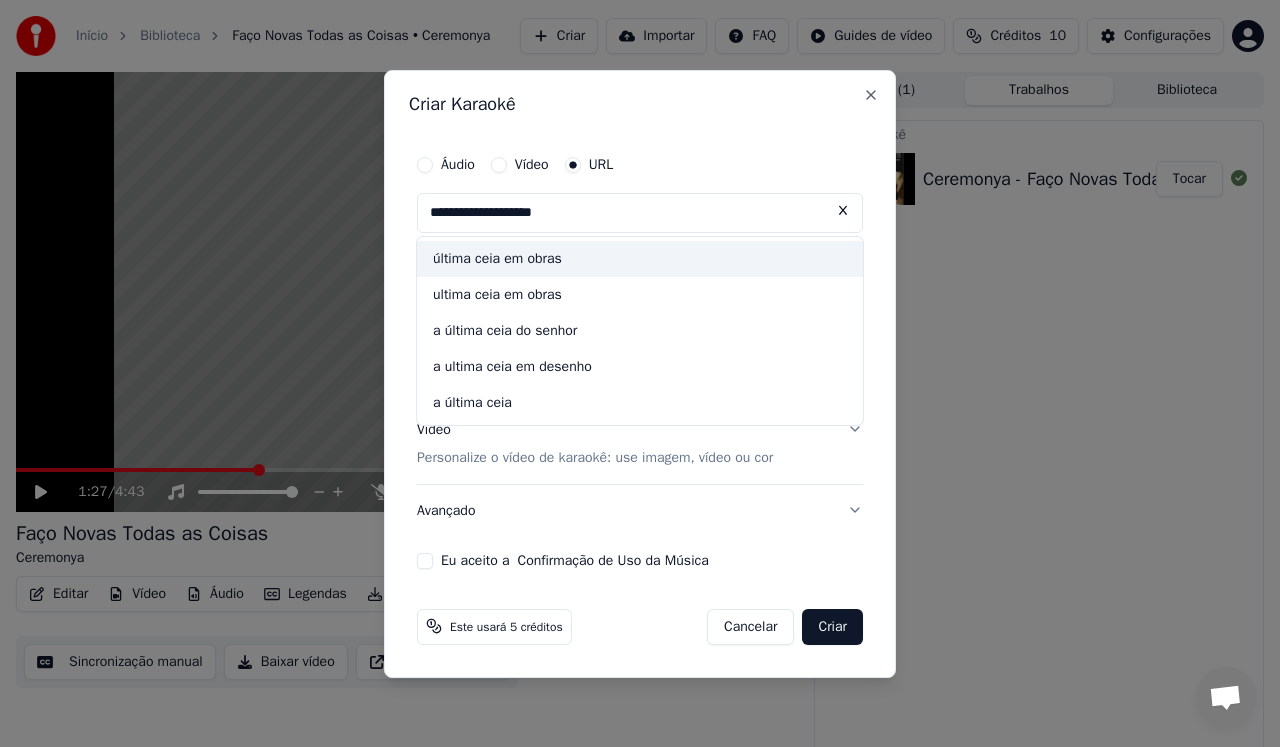 click on "última ceia em obras" at bounding box center [640, 259] 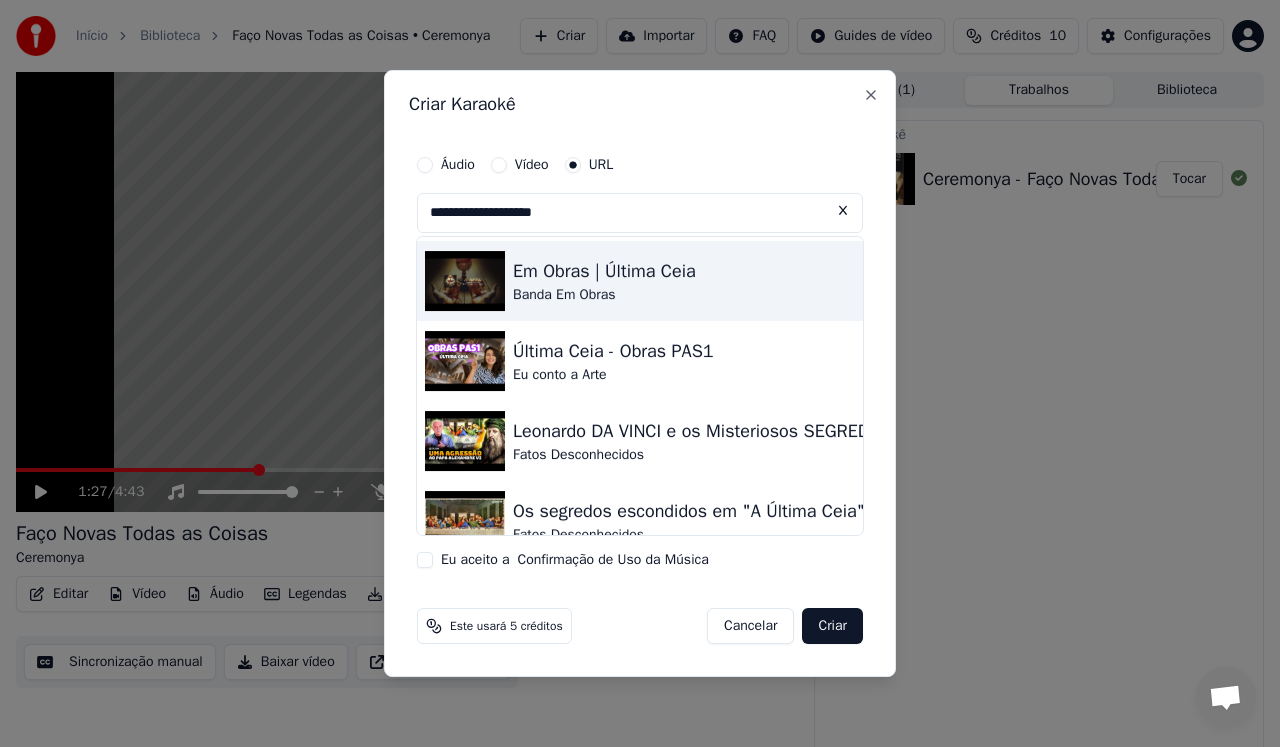 click on "Em Obras | Última Ceia" at bounding box center (604, 271) 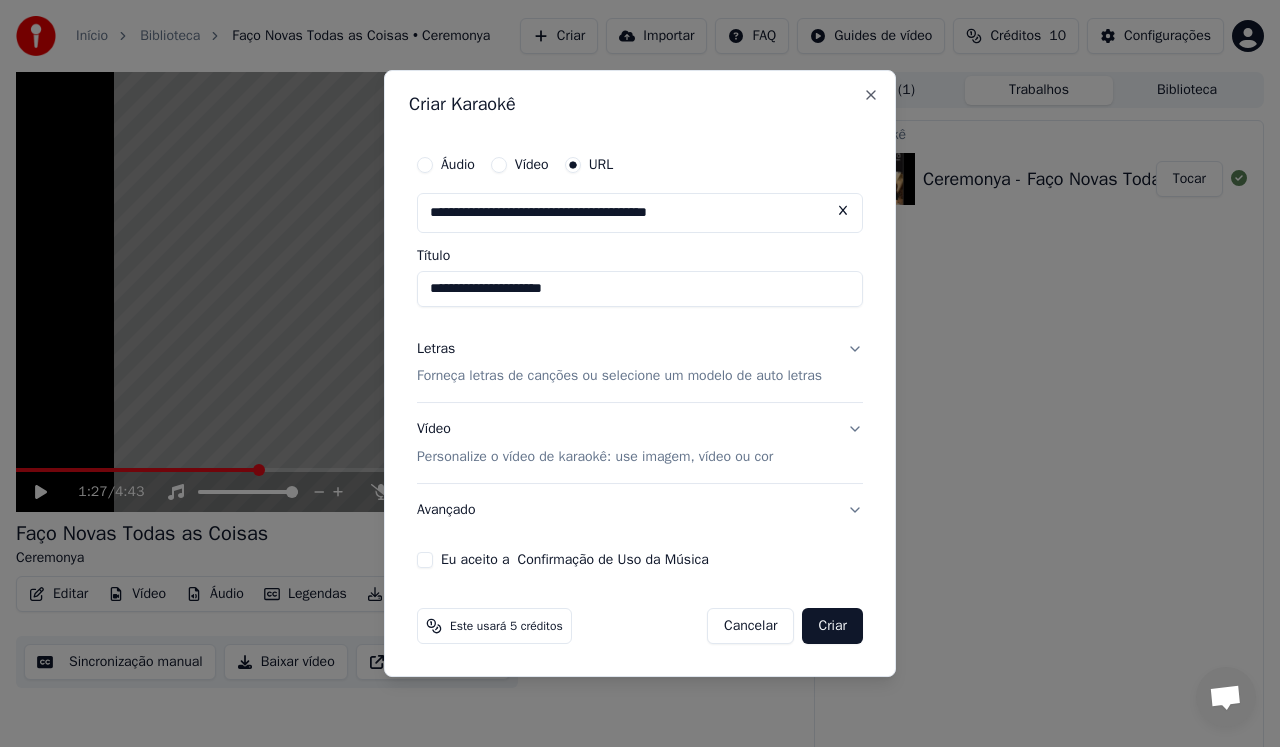click on "Forneça letras de canções ou selecione um modelo de auto letras" at bounding box center (619, 377) 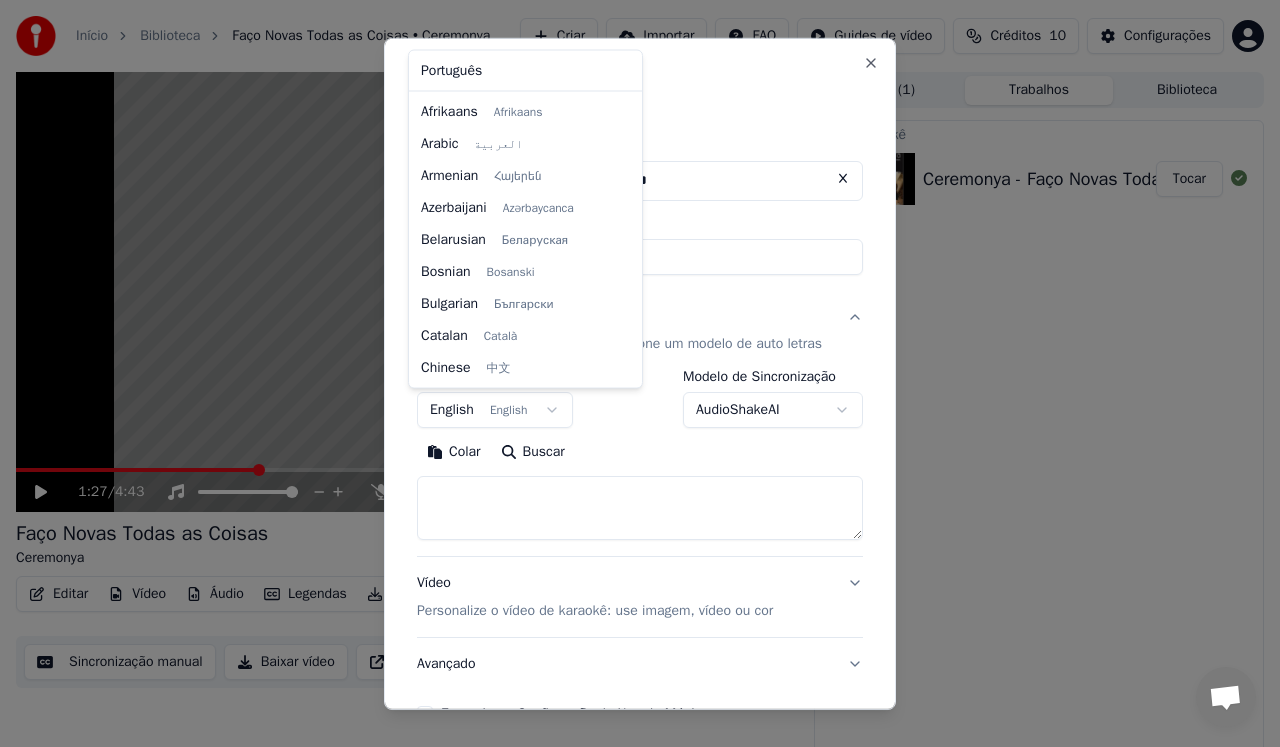 click on "**********" at bounding box center [640, 373] 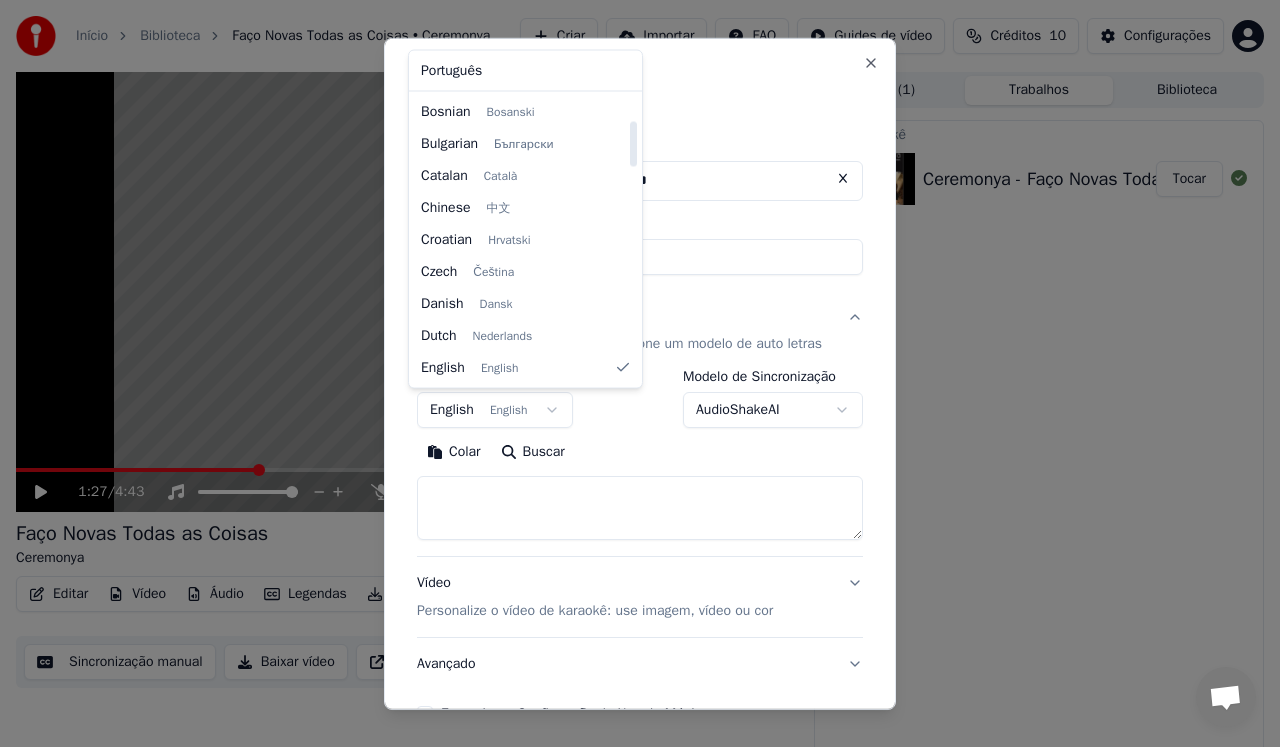 select on "**" 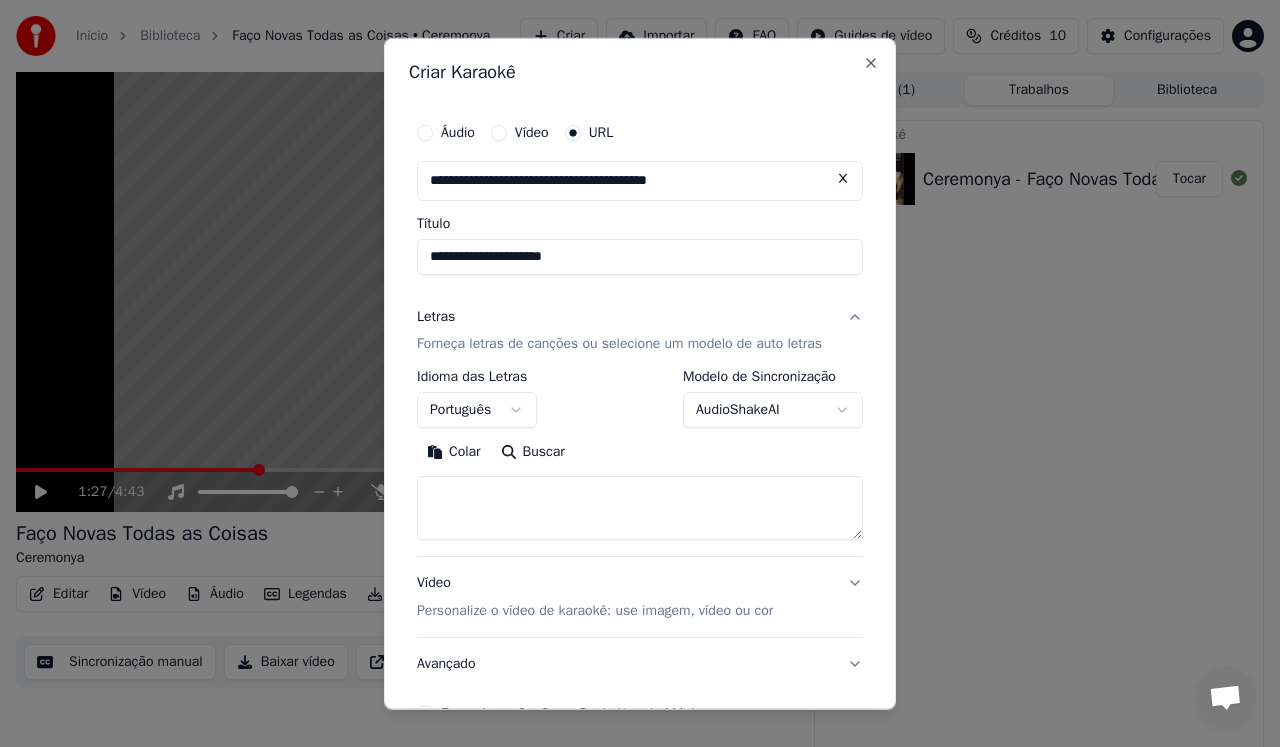 click on "Buscar" at bounding box center (533, 452) 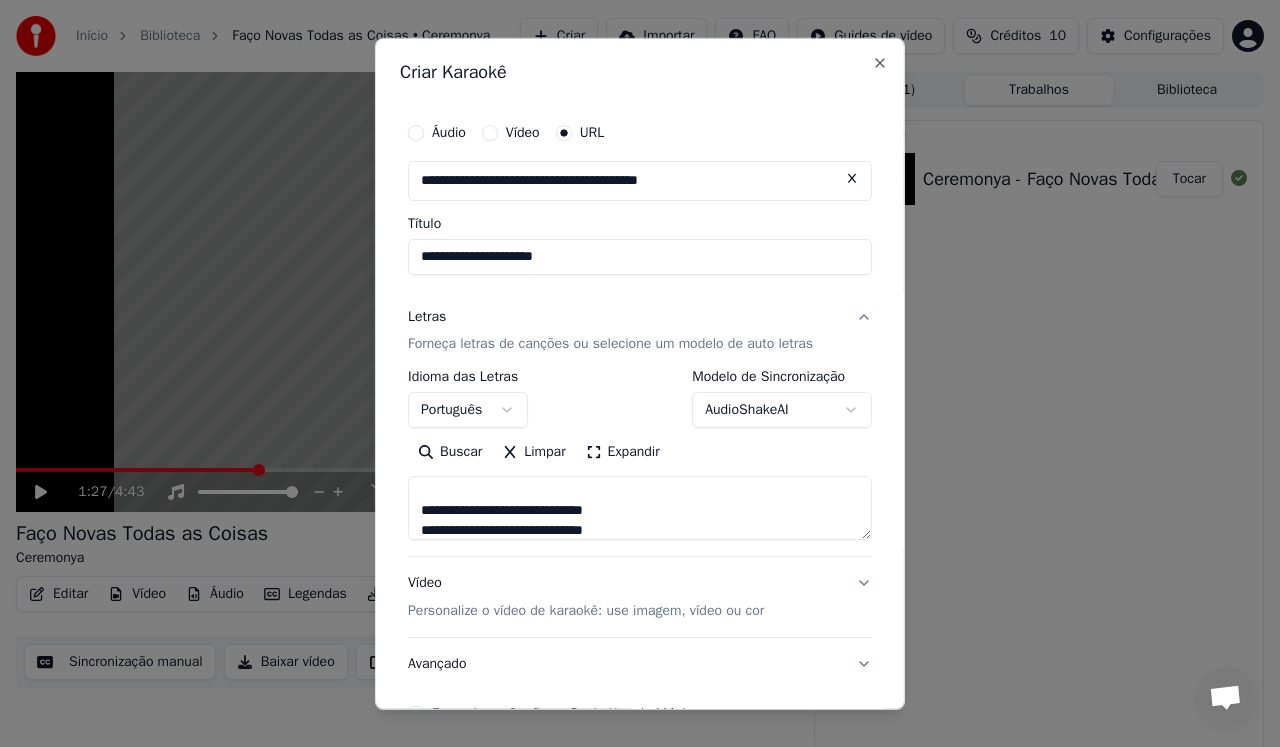 scroll, scrollTop: 514, scrollLeft: 0, axis: vertical 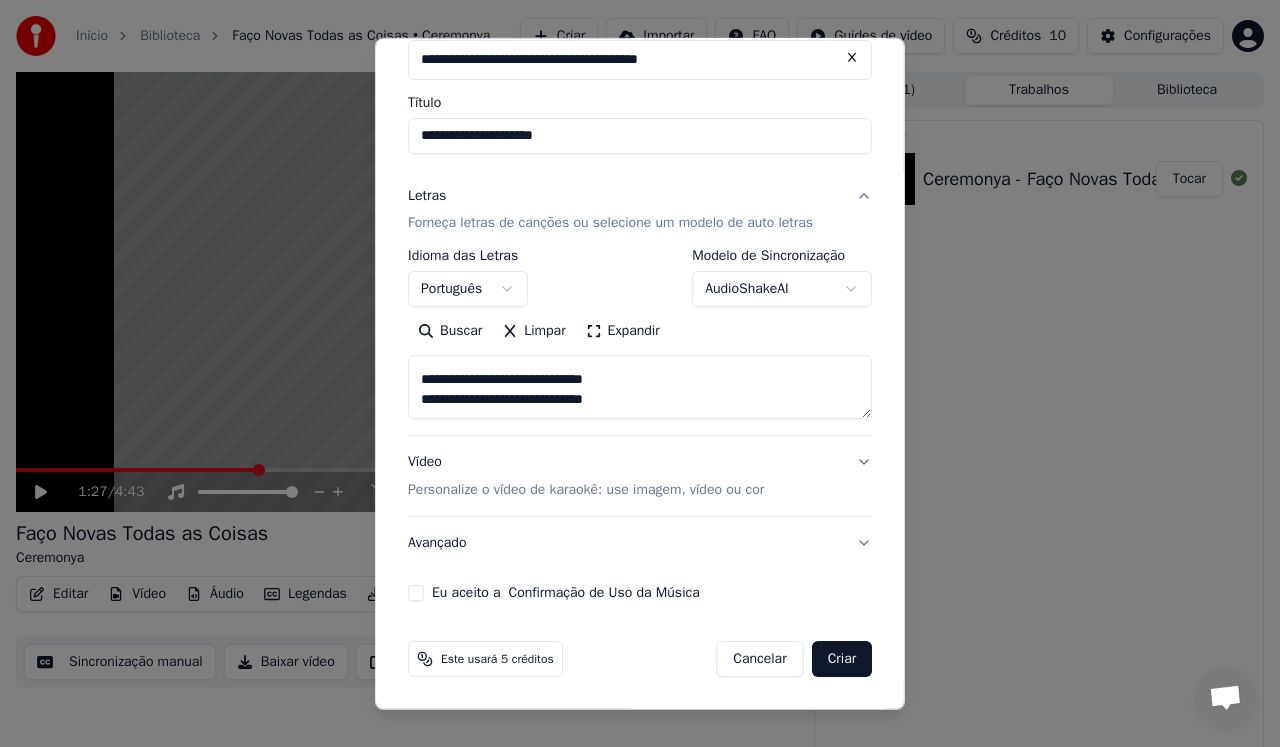 type on "**********" 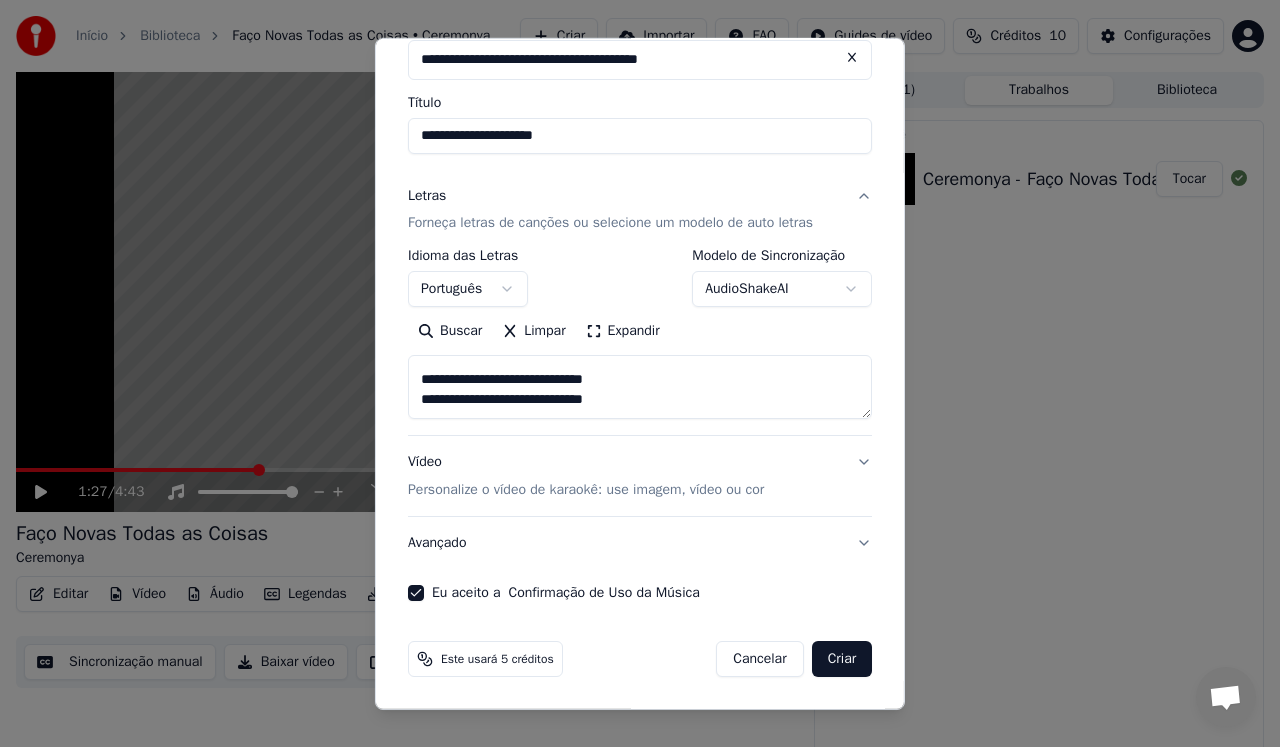 click on "Criar" at bounding box center (842, 659) 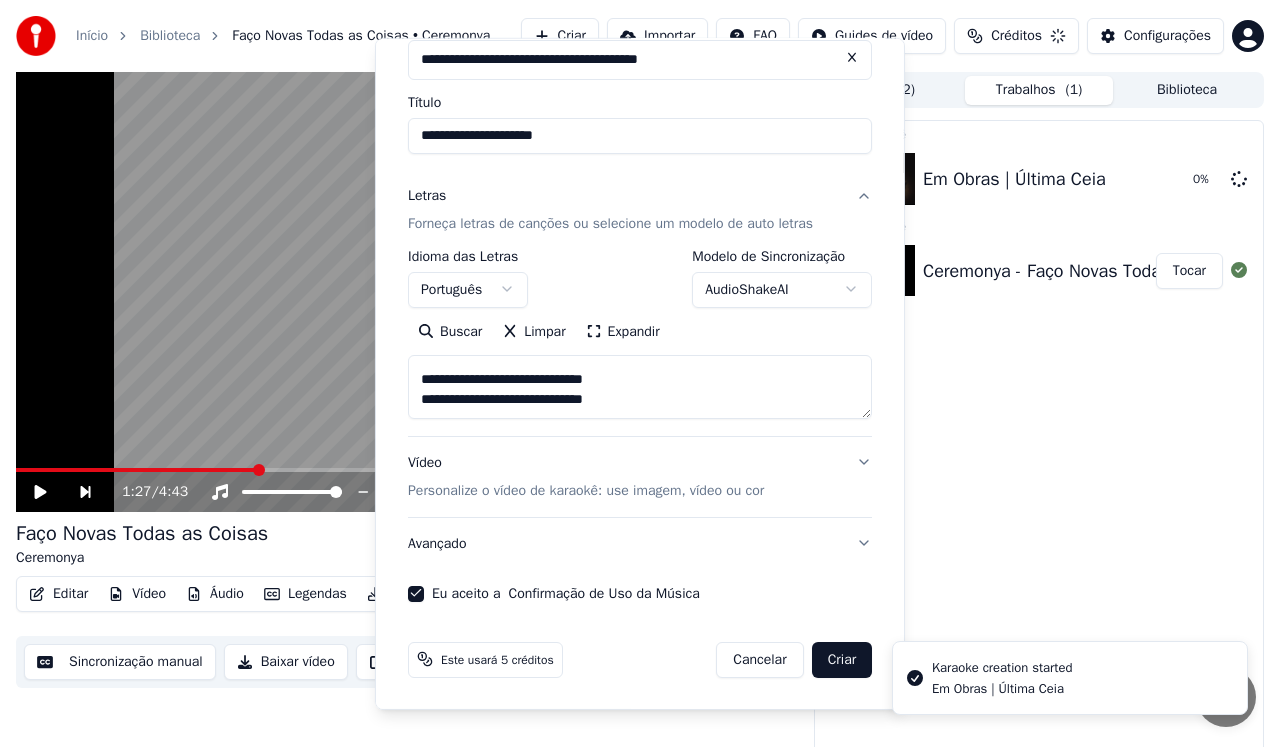 type 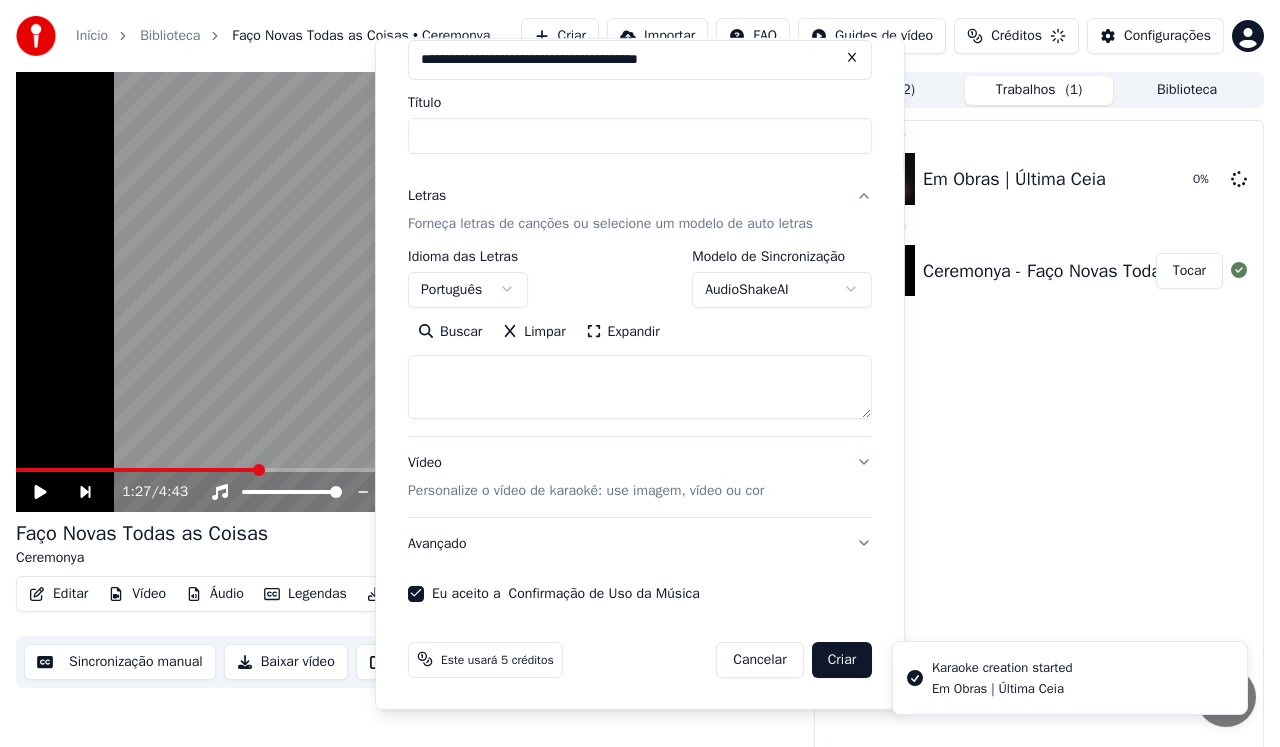scroll, scrollTop: 0, scrollLeft: 0, axis: both 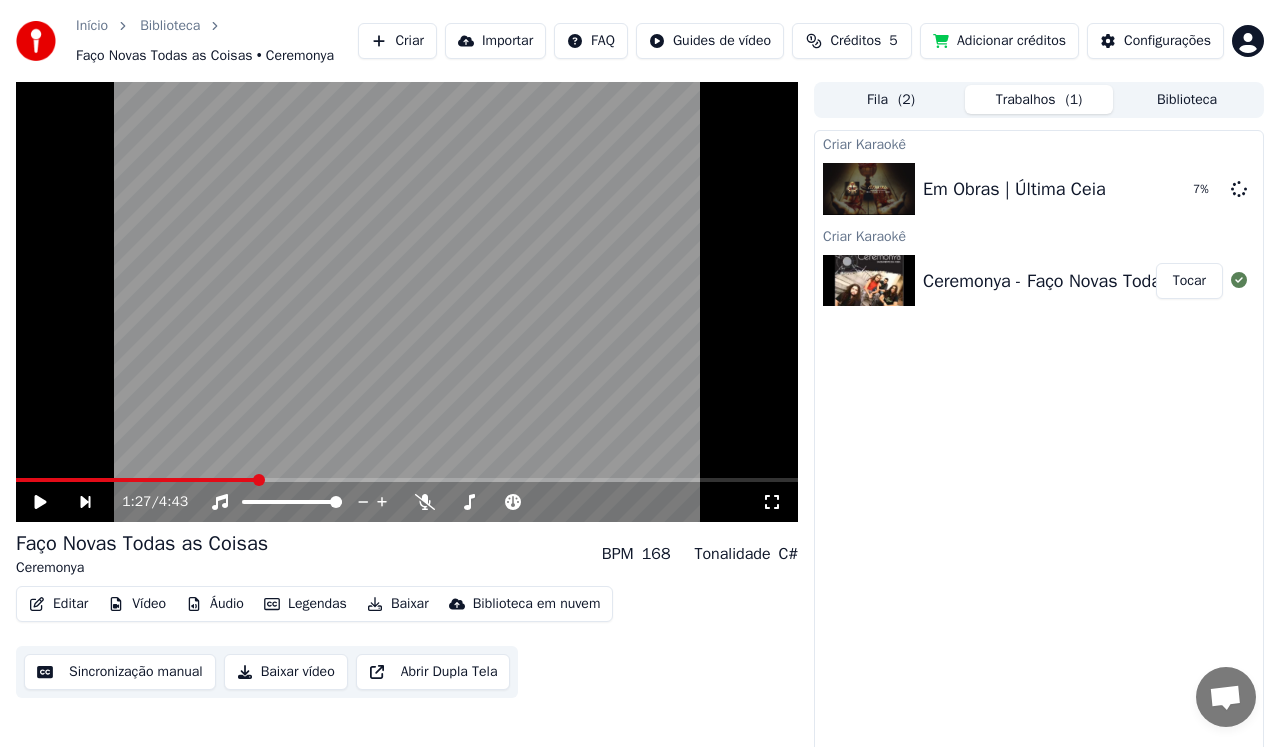 click on "Adicionar créditos" at bounding box center (999, 41) 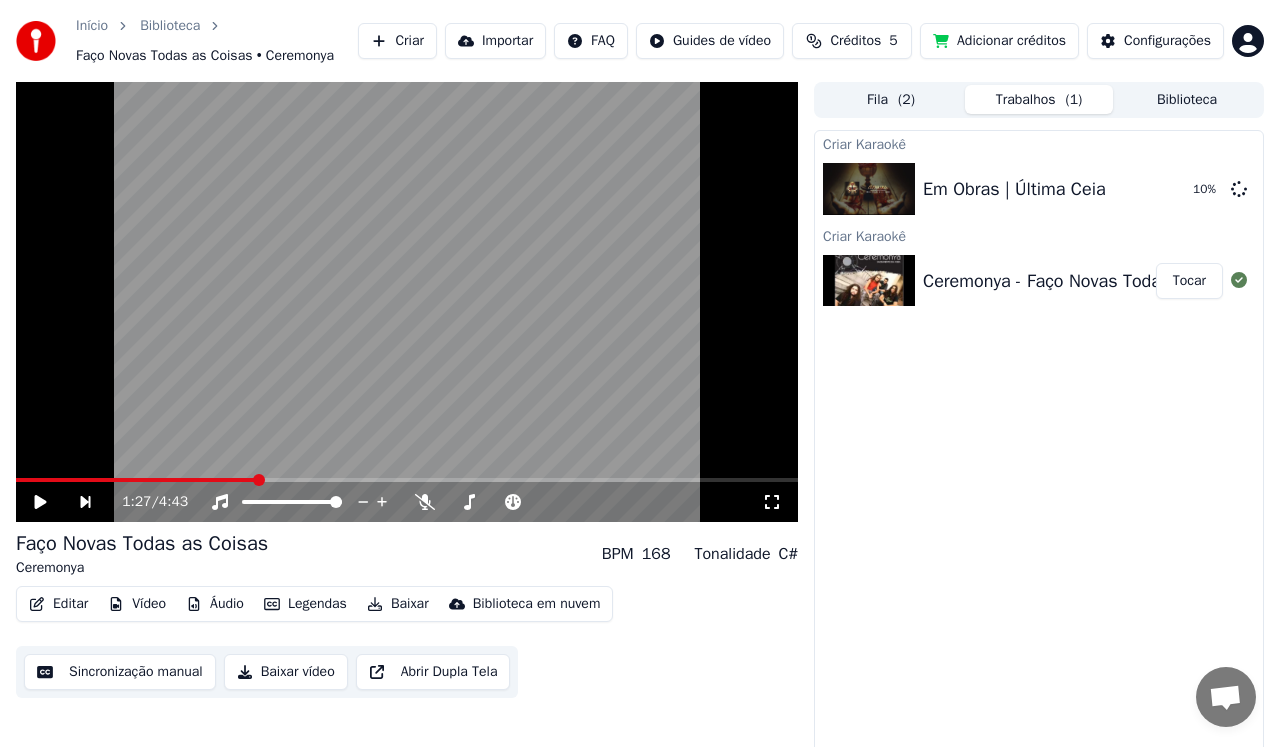 type 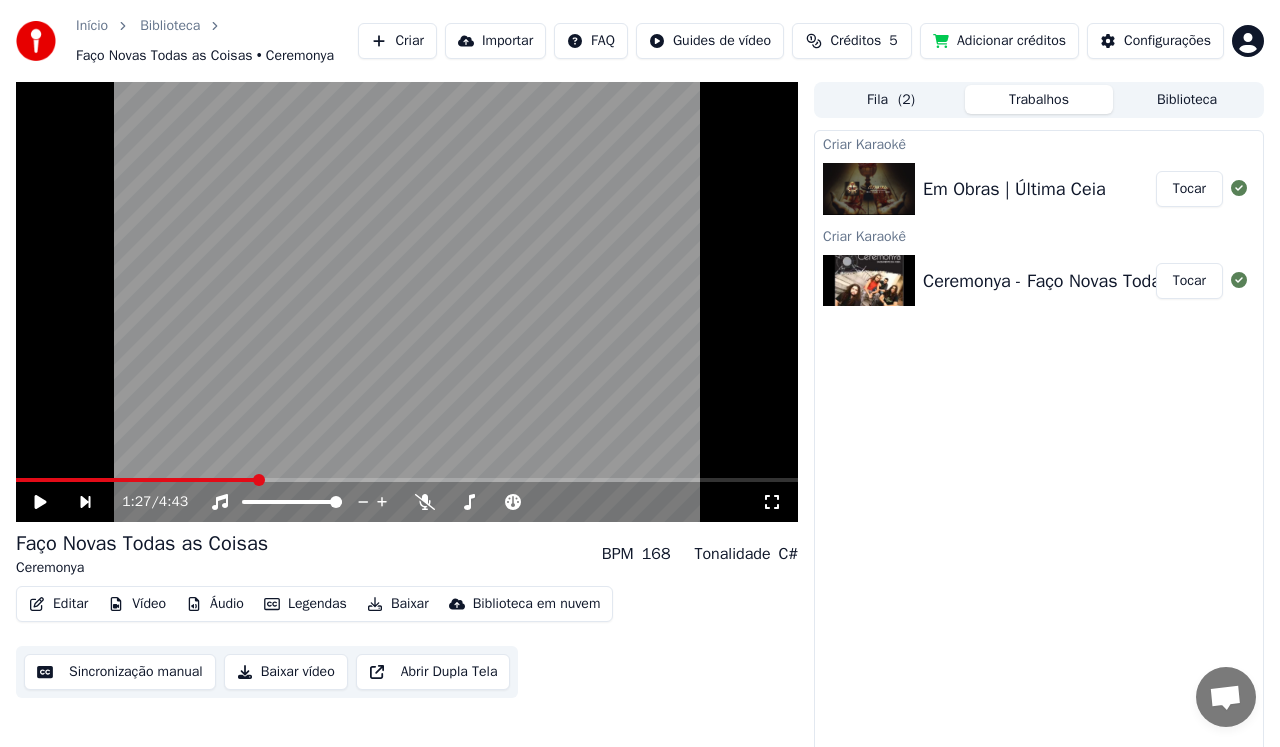 click on "Em Obras | Última Ceia" at bounding box center (1014, 189) 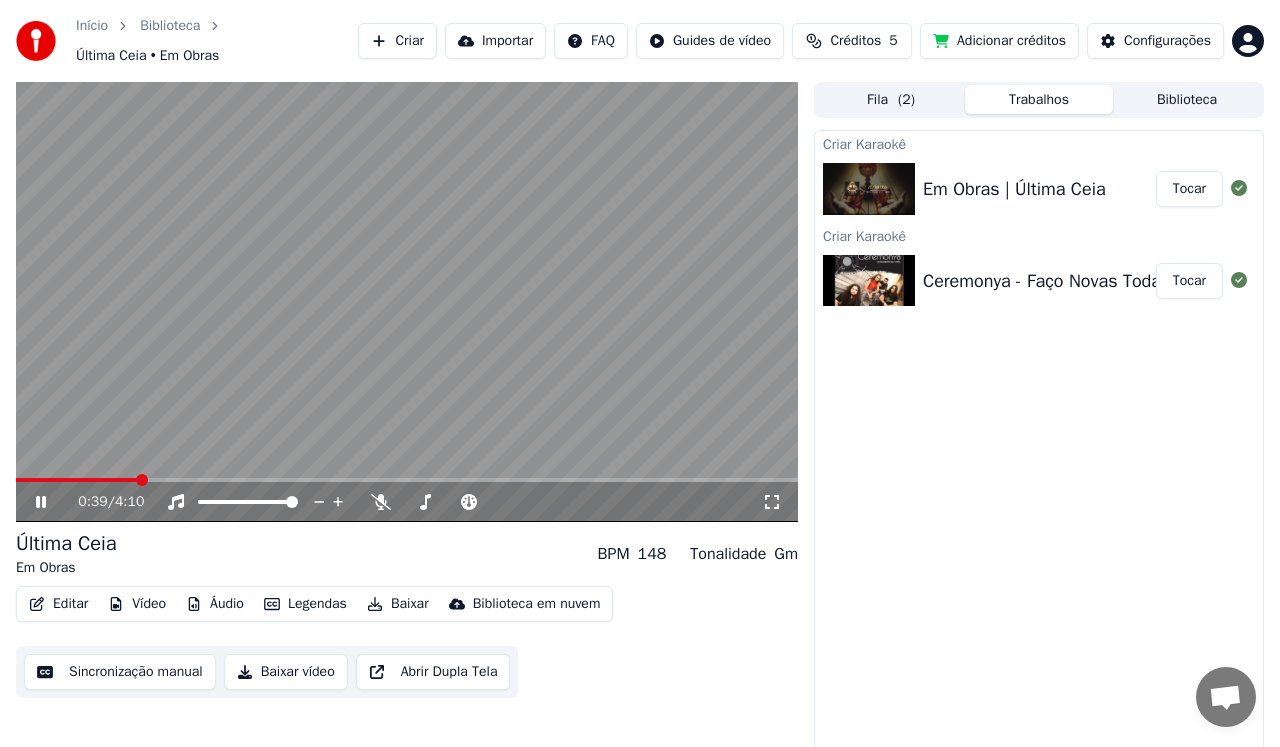 click at bounding box center (407, 480) 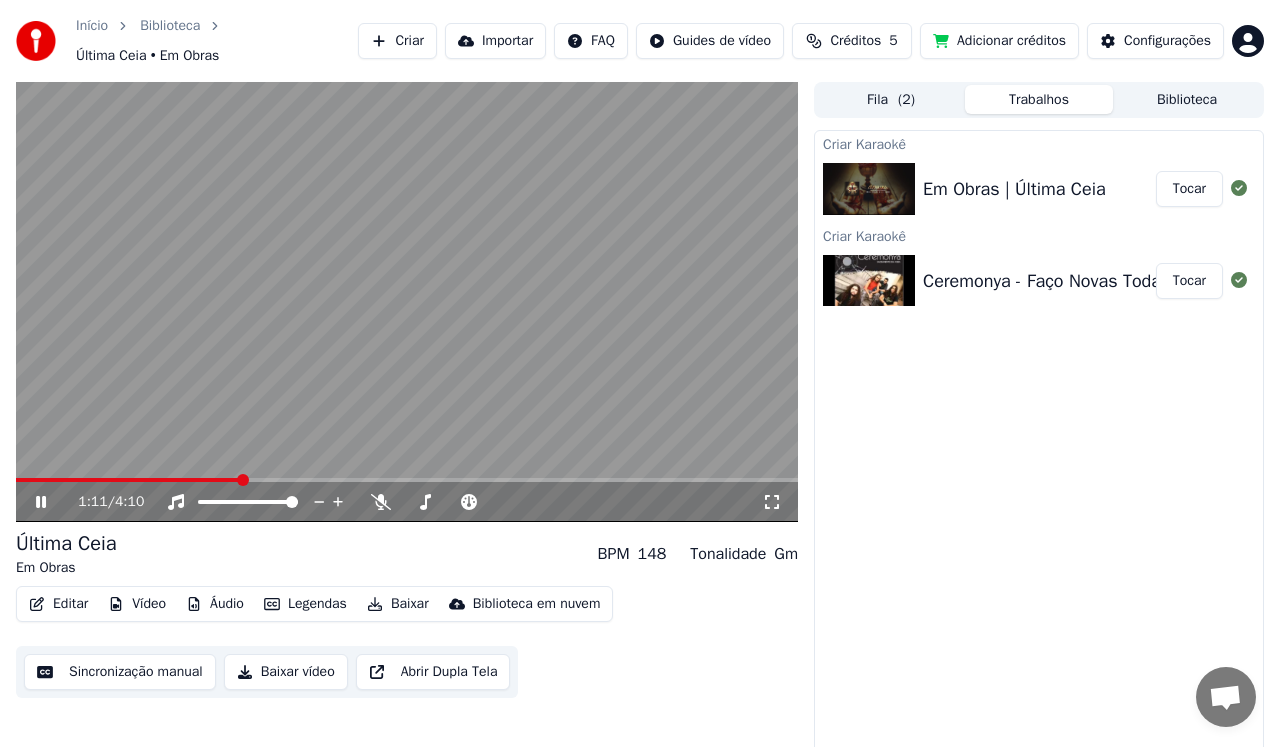 click at bounding box center [407, 302] 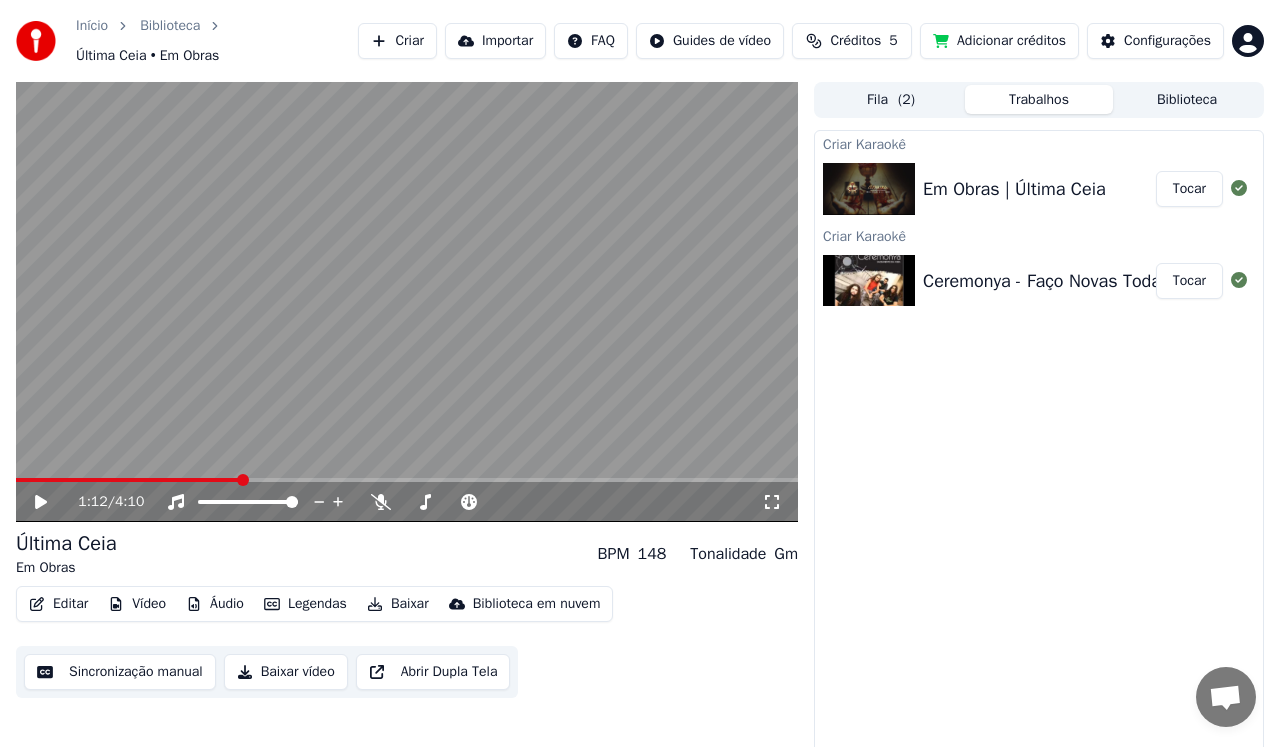 click on "Créditos" at bounding box center [855, 41] 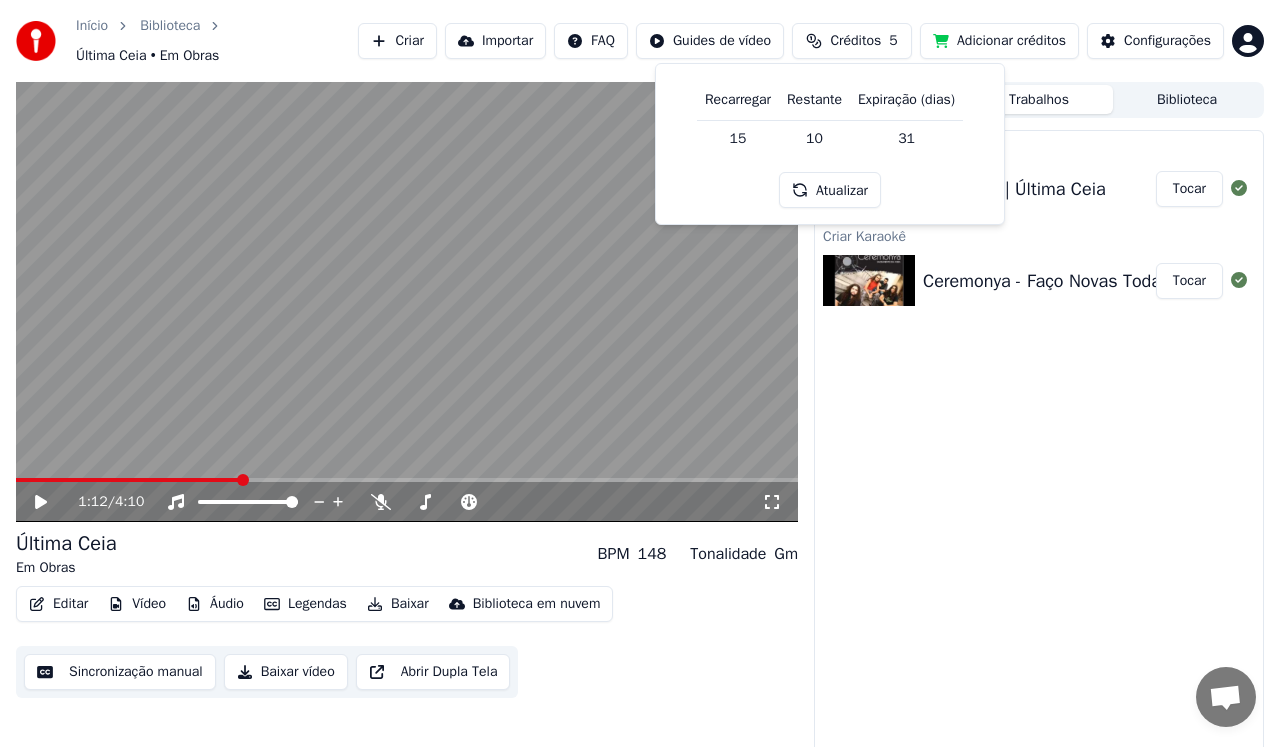 click on "Atualizar" at bounding box center (830, 190) 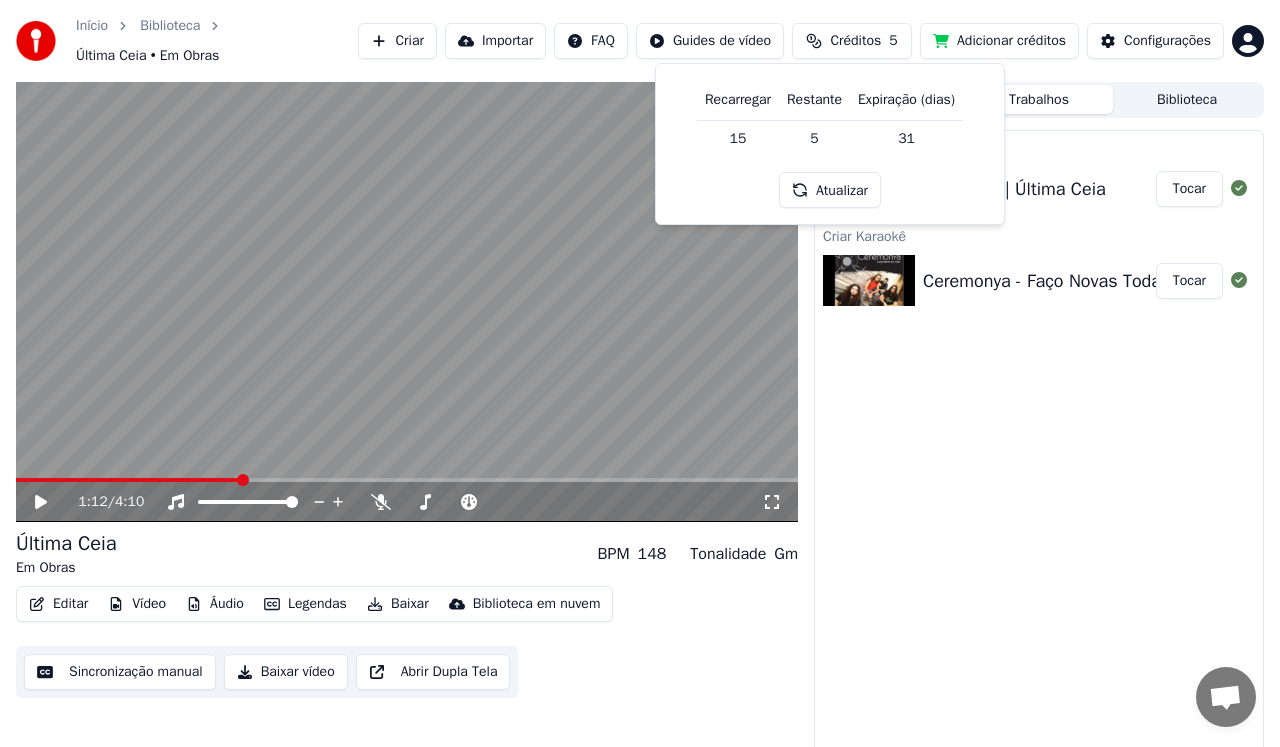 click on "Criar Karaokê Em Obras | Última Ceia Tocar Criar Karaokê Ceremonya - Faço Novas Todas as Coisas Tocar" at bounding box center [1039, 447] 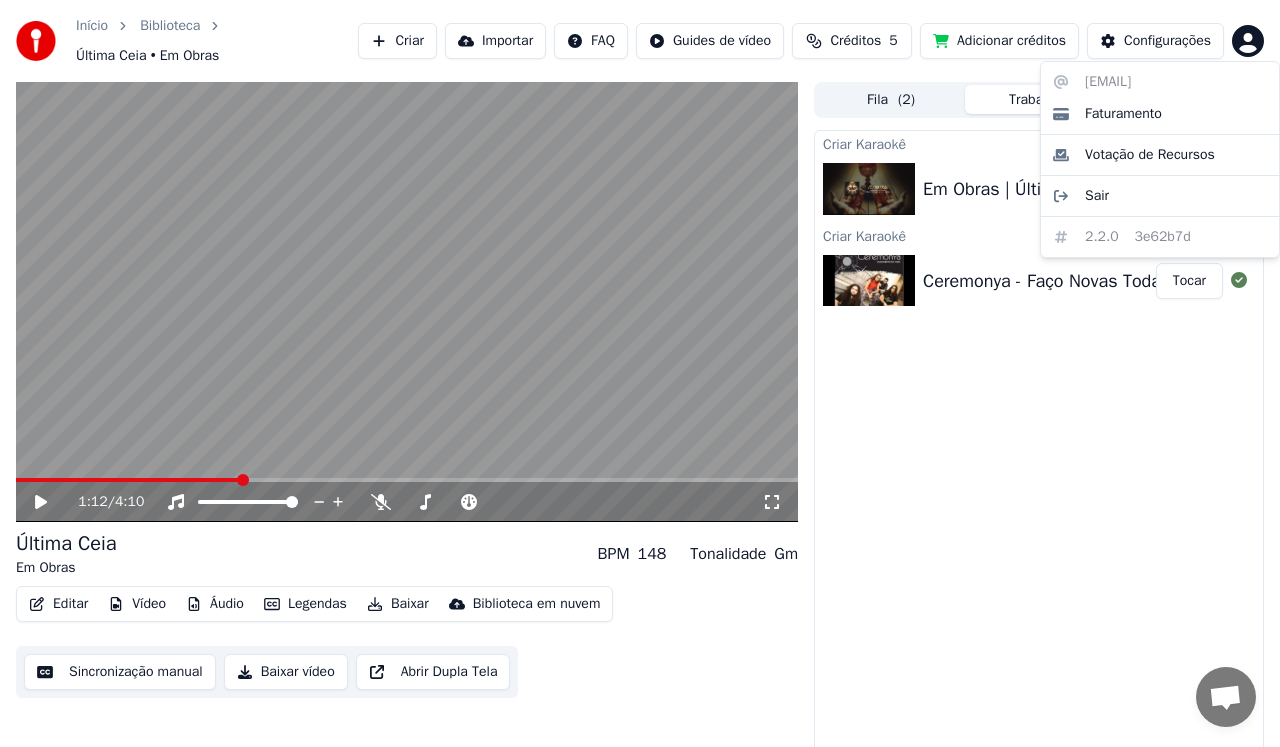 click on "Início Biblioteca Última Ceia • Em Obras Criar Importar FAQ Guides de vídeo Créditos 5 Adicionar créditos Configurações 1:12  /  4:10 Última Ceia Em Obras BPM 148 Tonalidade Gm Editar Vídeo Áudio Legendas Baixar Biblioteca em nuvem Sincronização manual Baixar vídeo Abrir Dupla Tela Fila ( 2 ) Trabalhos Biblioteca Criar Karaokê Em Obras | Última Ceia Tocar Criar Karaokê Ceremonya - Faço Novas Todas as Coisas Tocar
[EMAIL] Faturamento Votação de Recursos Sair 2.2.0 3e62b7d" at bounding box center (640, 373) 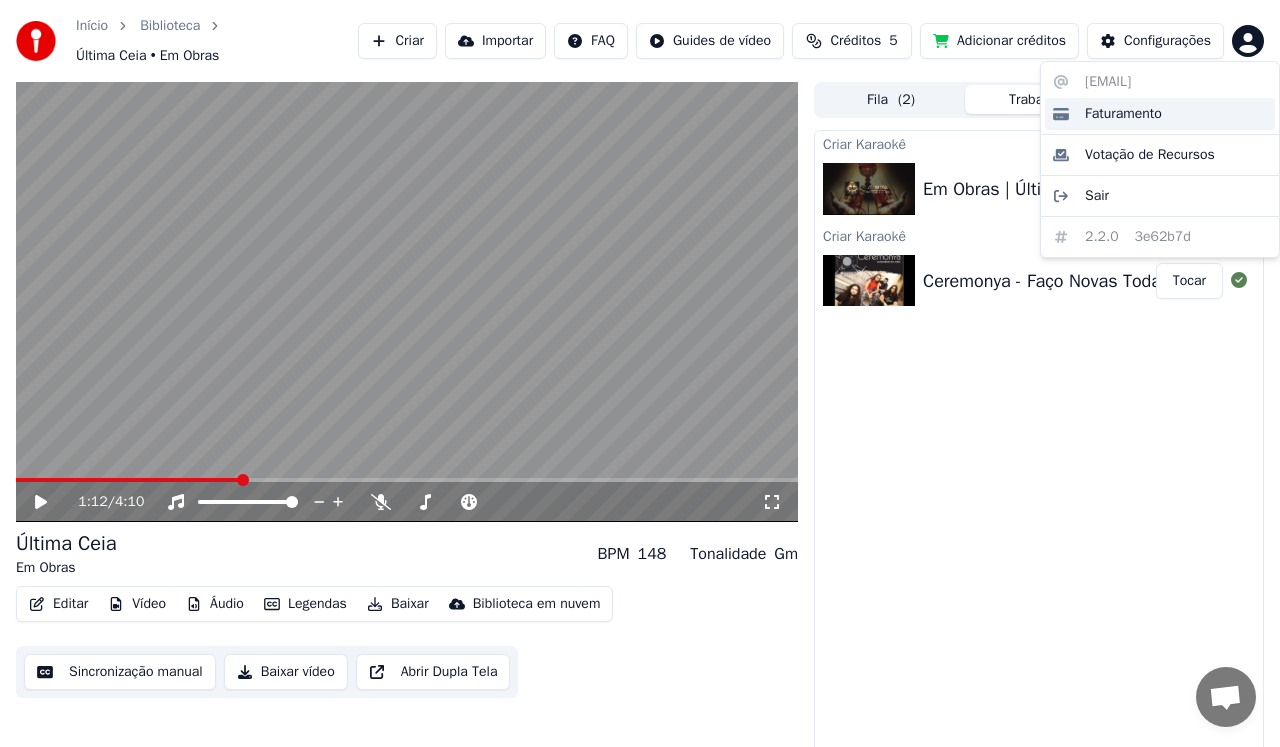 click on "Faturamento" at bounding box center (1123, 114) 